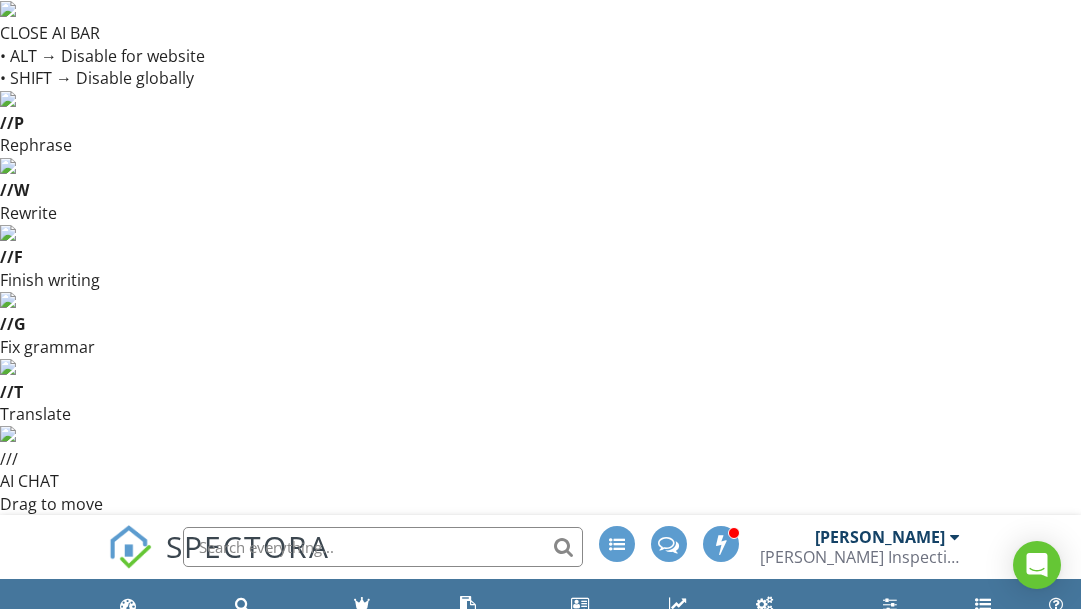 scroll, scrollTop: 799, scrollLeft: 0, axis: vertical 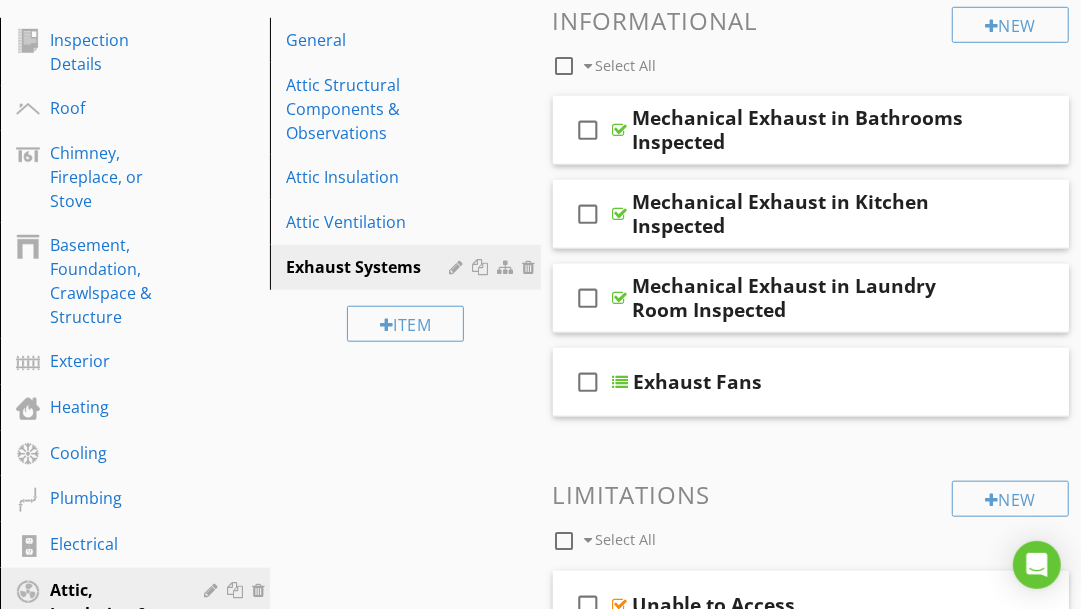 click on "Built-in Appliances" at bounding box center [112, 808] 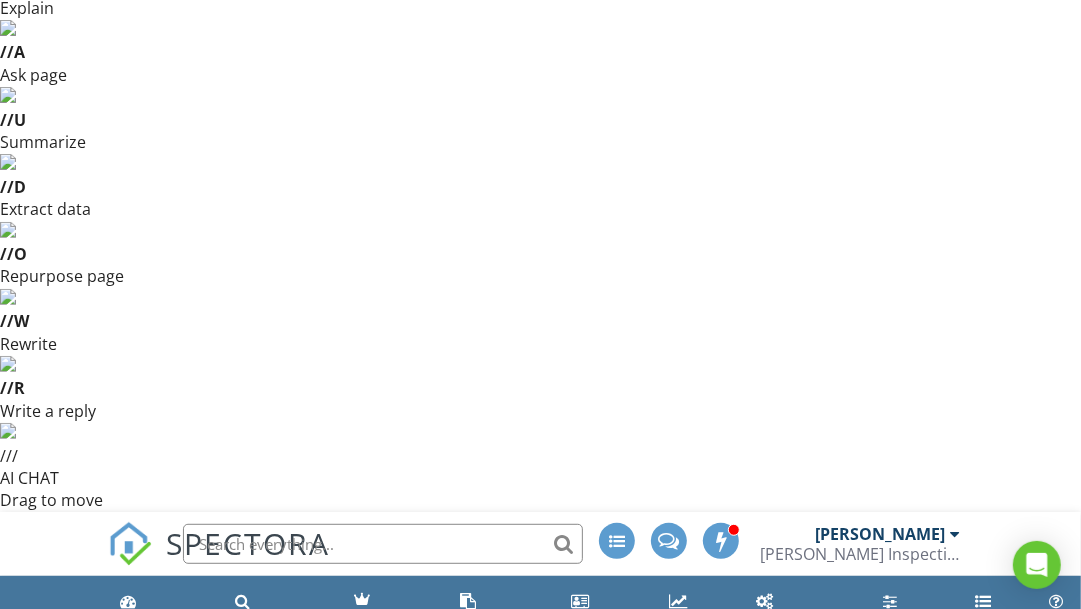 scroll, scrollTop: 268, scrollLeft: 0, axis: vertical 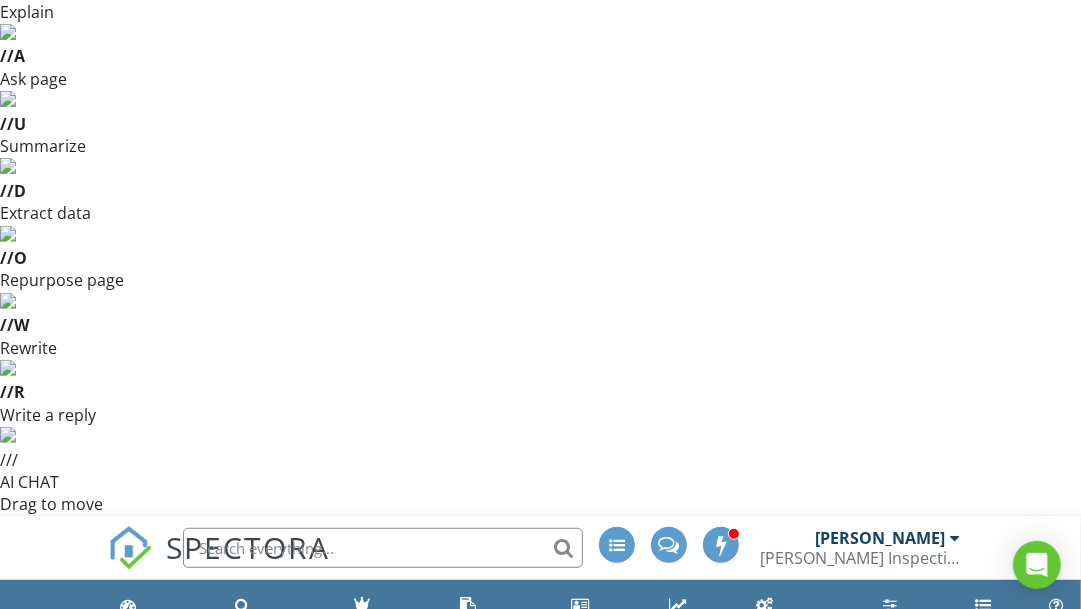 click on "Dishwasher" at bounding box center [370, 884] 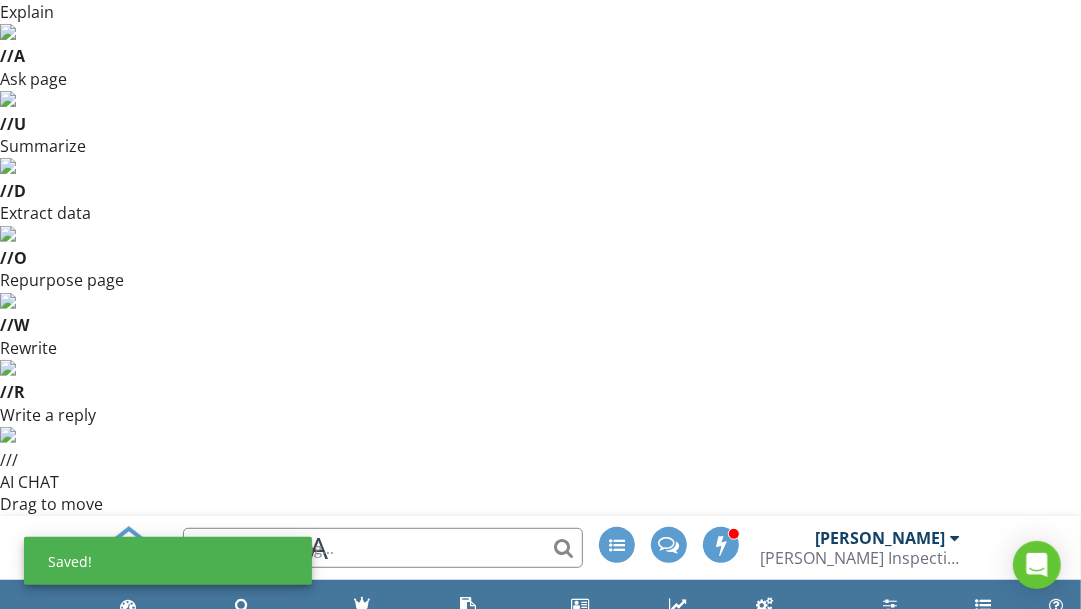 click on "Refrigerator" at bounding box center (370, 929) 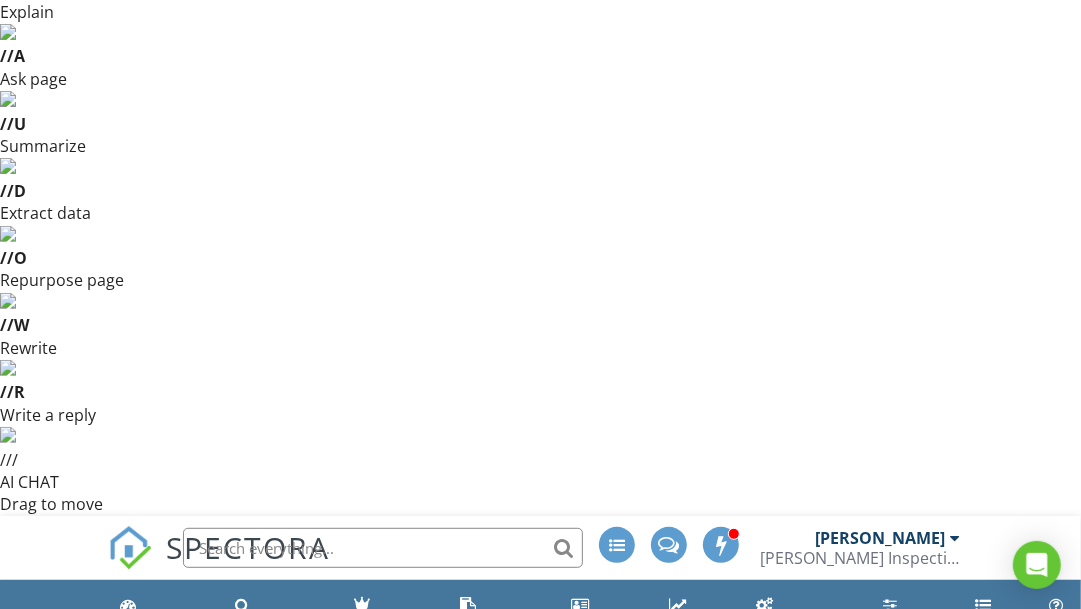 type 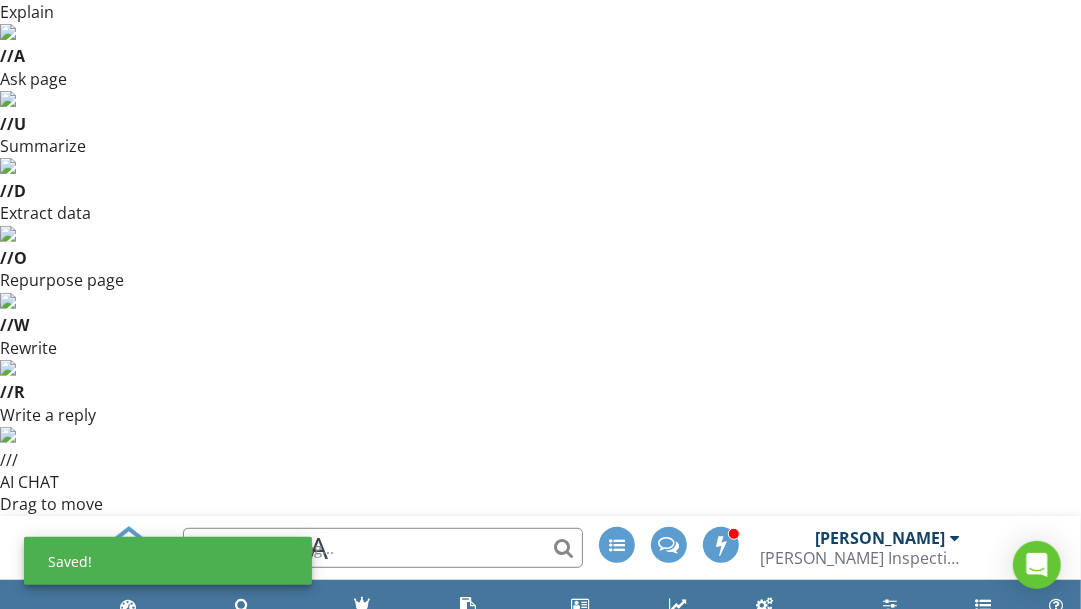click on "Range/Oven/Cooktop" at bounding box center (370, 974) 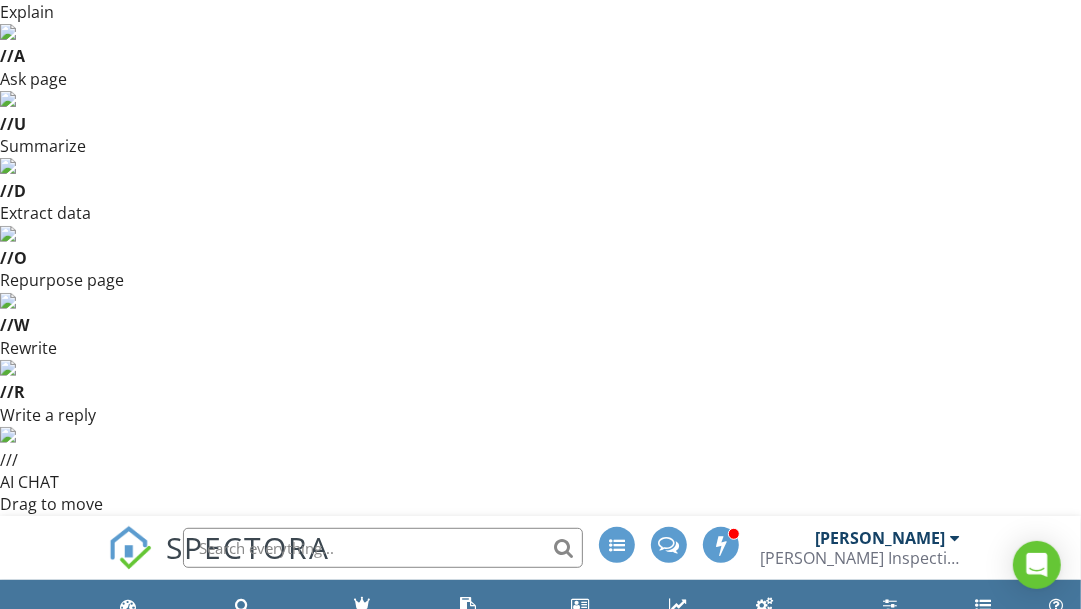 type 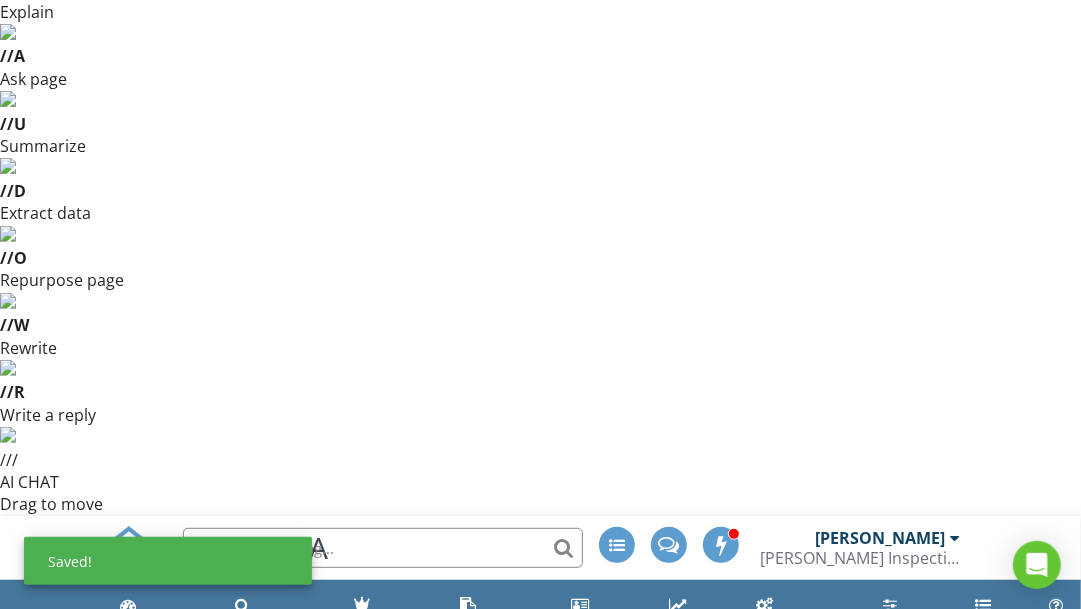 click on "Garbage Disposal" at bounding box center (370, 1019) 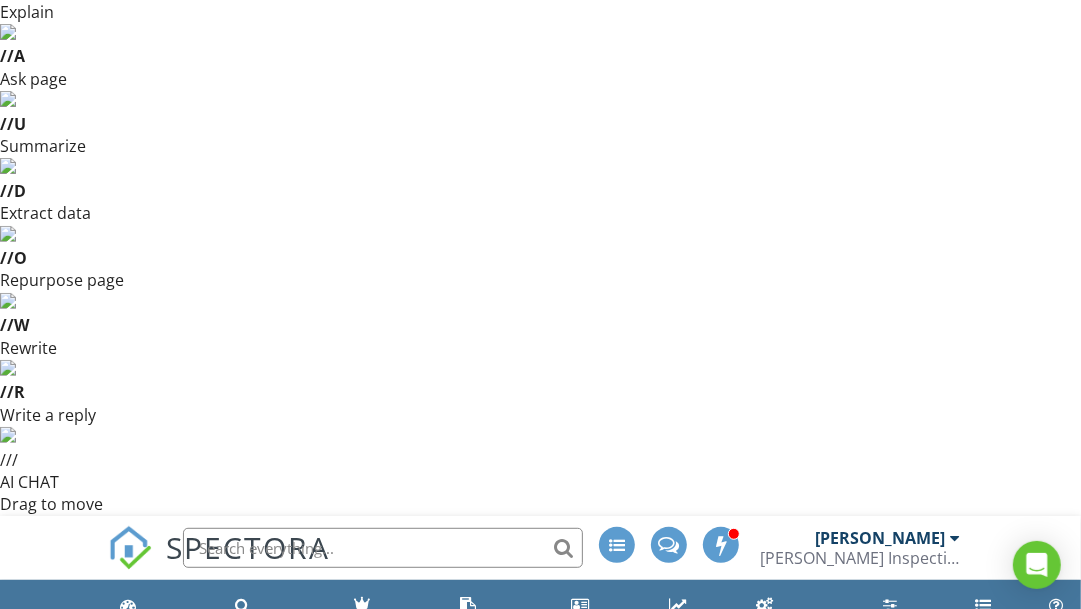click on "Built-in Microwave" at bounding box center [370, 1064] 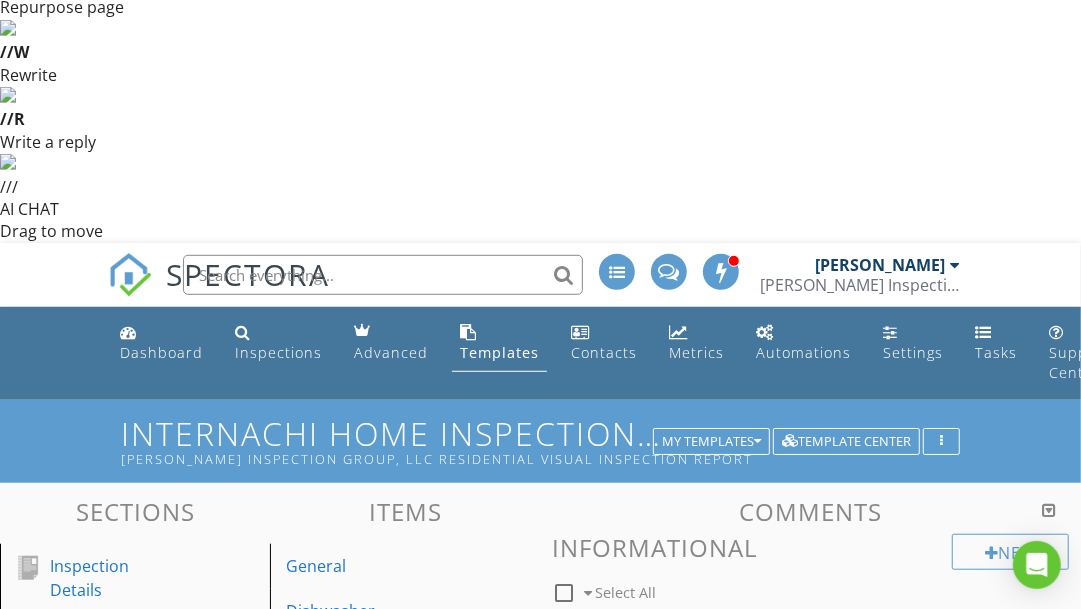 scroll, scrollTop: 566, scrollLeft: 0, axis: vertical 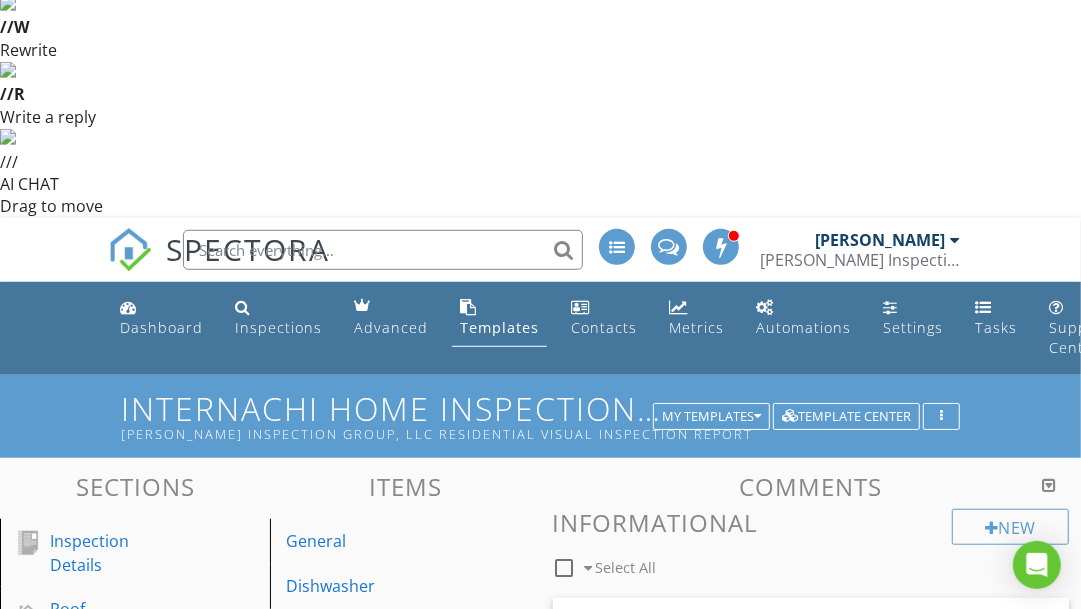 click on "Laundry" at bounding box center [112, 1341] 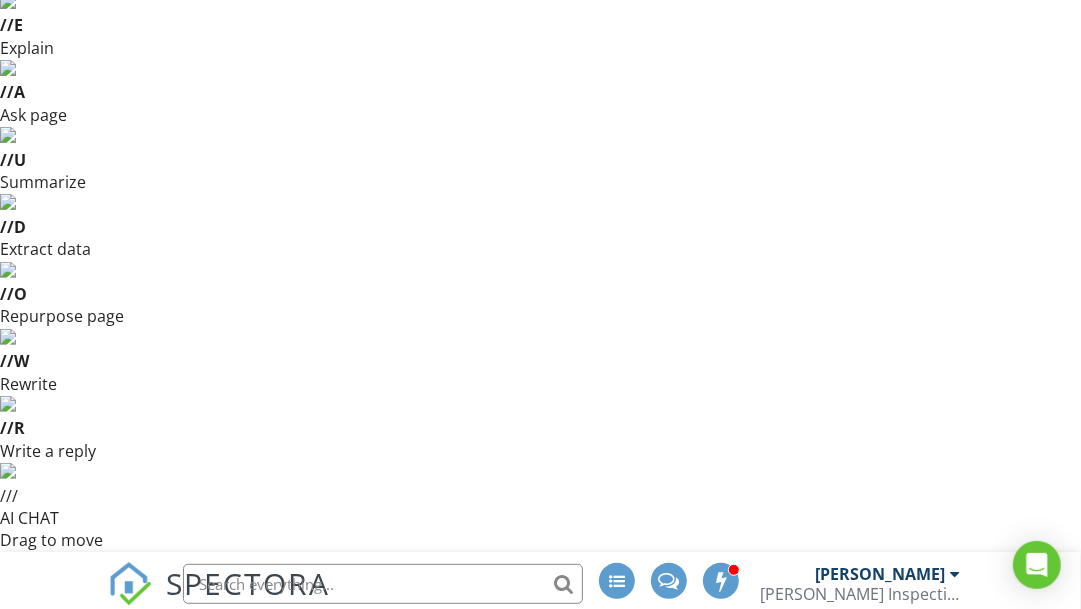 scroll, scrollTop: 228, scrollLeft: 0, axis: vertical 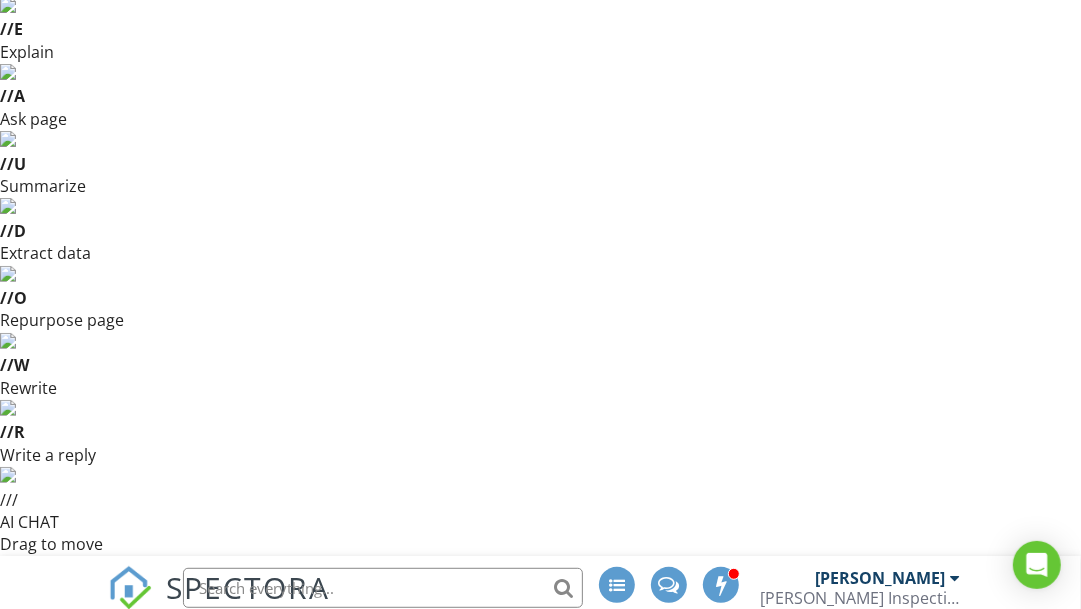 click on "Clothes Dryer" at bounding box center (408, 969) 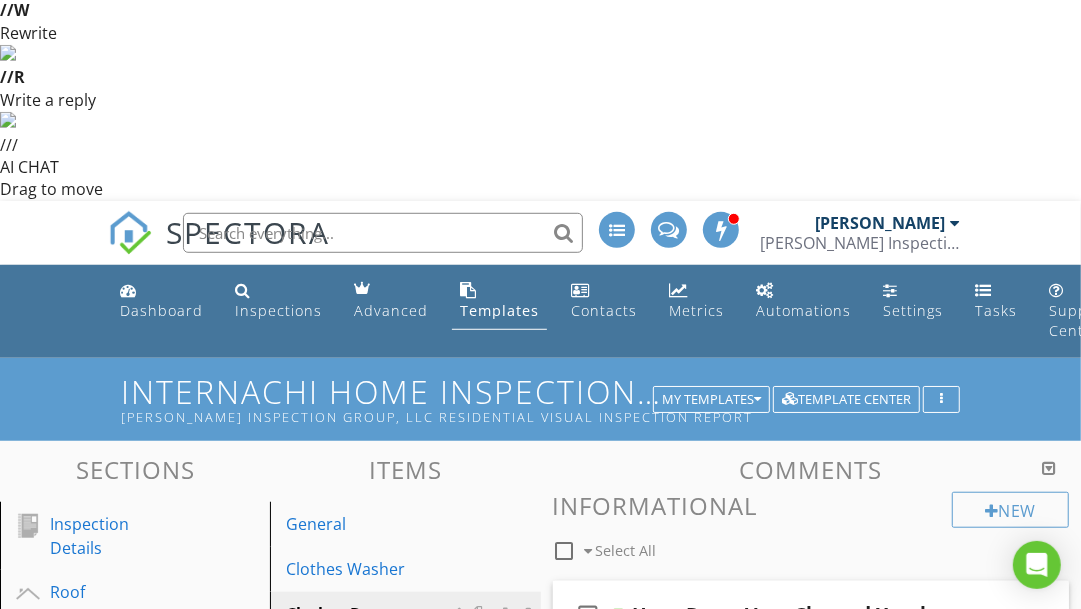 scroll, scrollTop: 584, scrollLeft: 0, axis: vertical 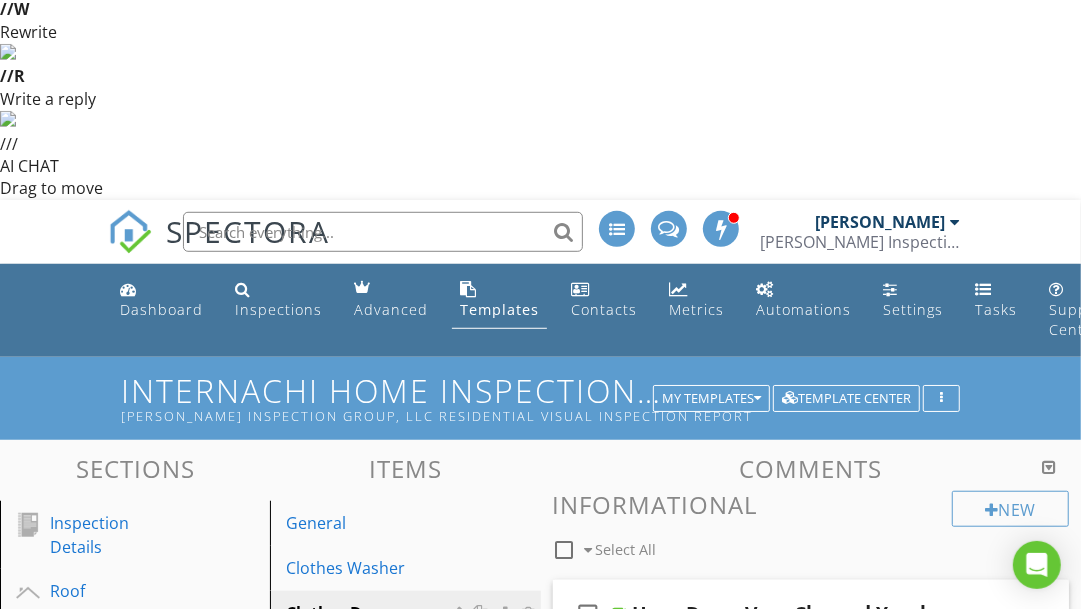 click on "Garage" at bounding box center [112, 1369] 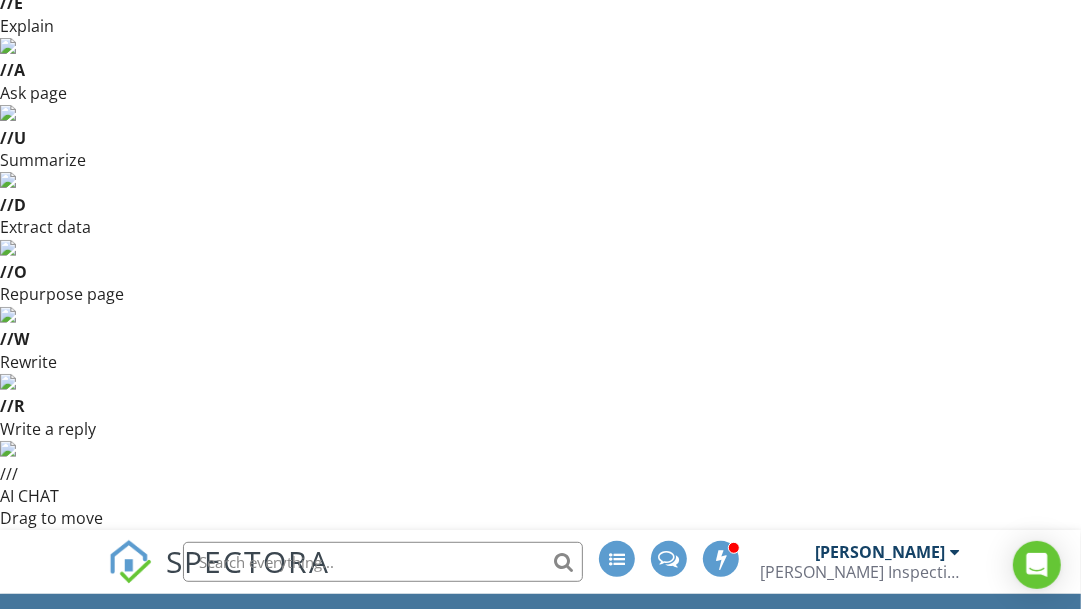 scroll, scrollTop: 253, scrollLeft: 0, axis: vertical 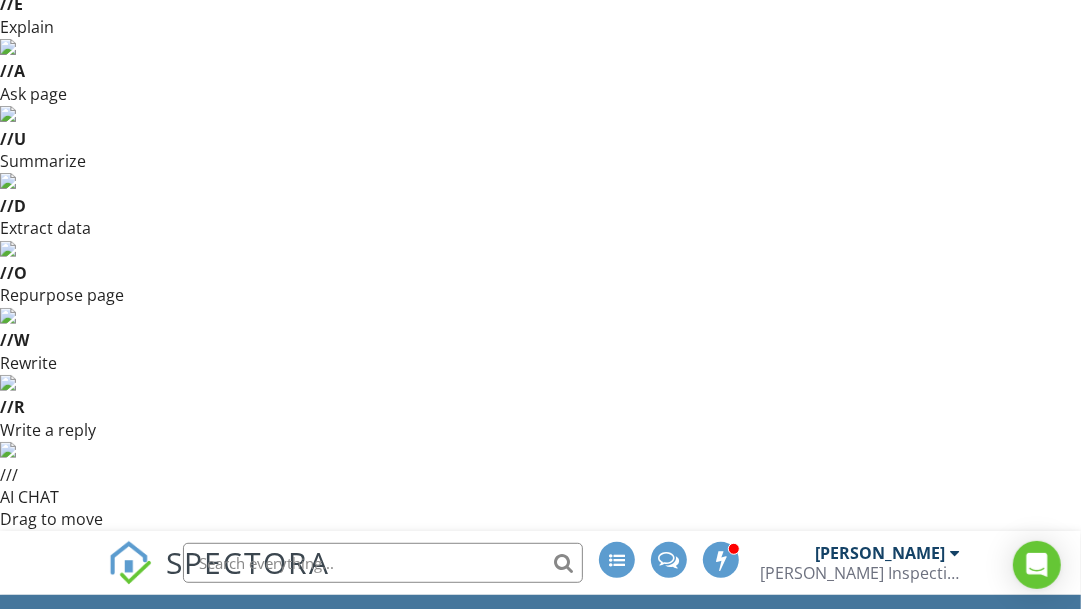click on "Ceiling" at bounding box center (370, 899) 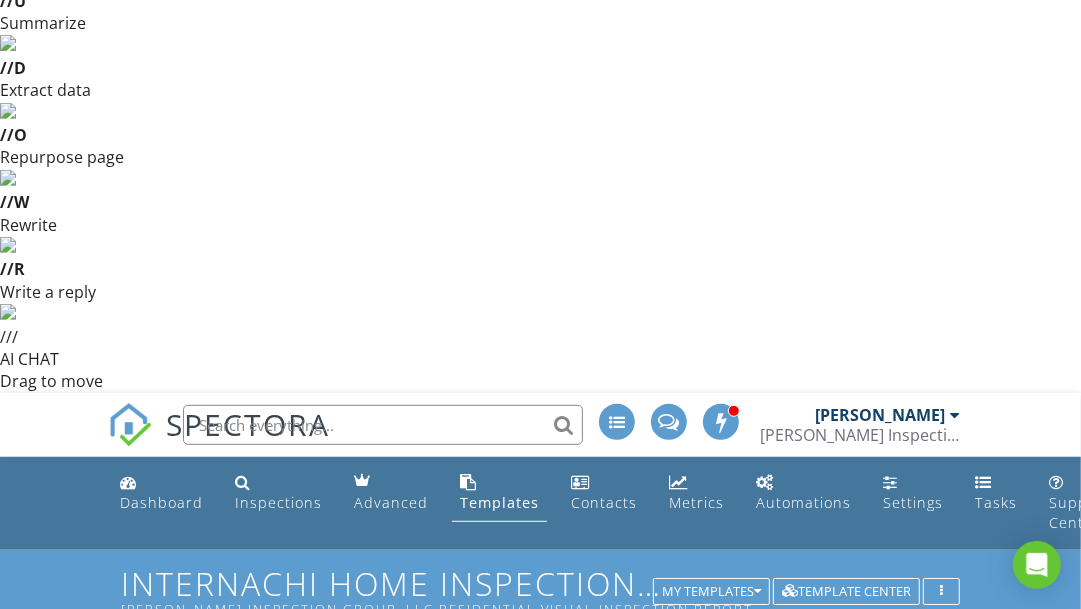 scroll, scrollTop: 390, scrollLeft: 0, axis: vertical 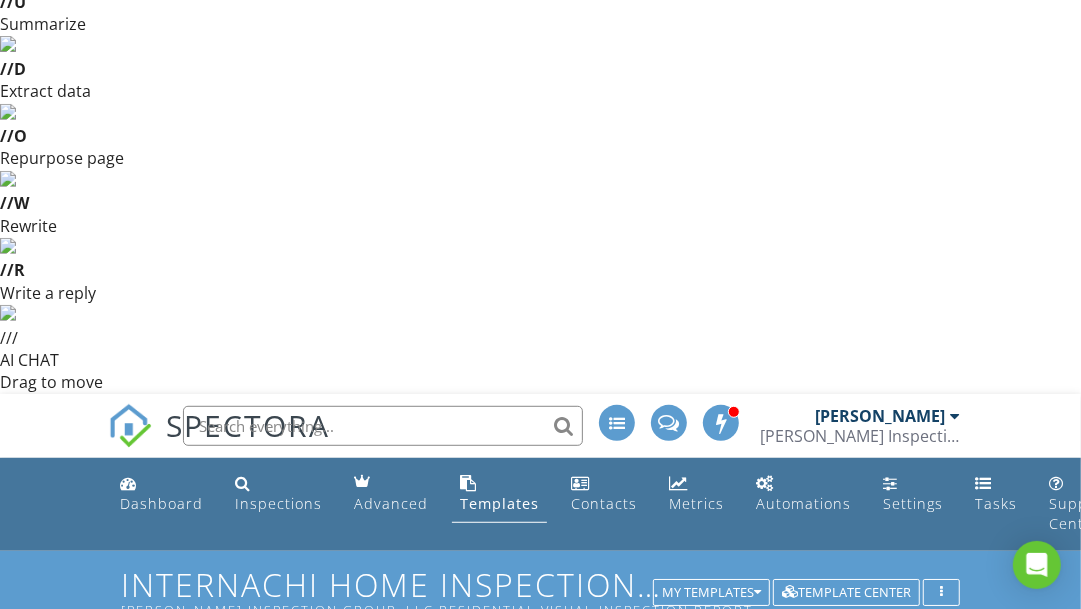click on "Garage Door Opener" at bounding box center (370, 942) 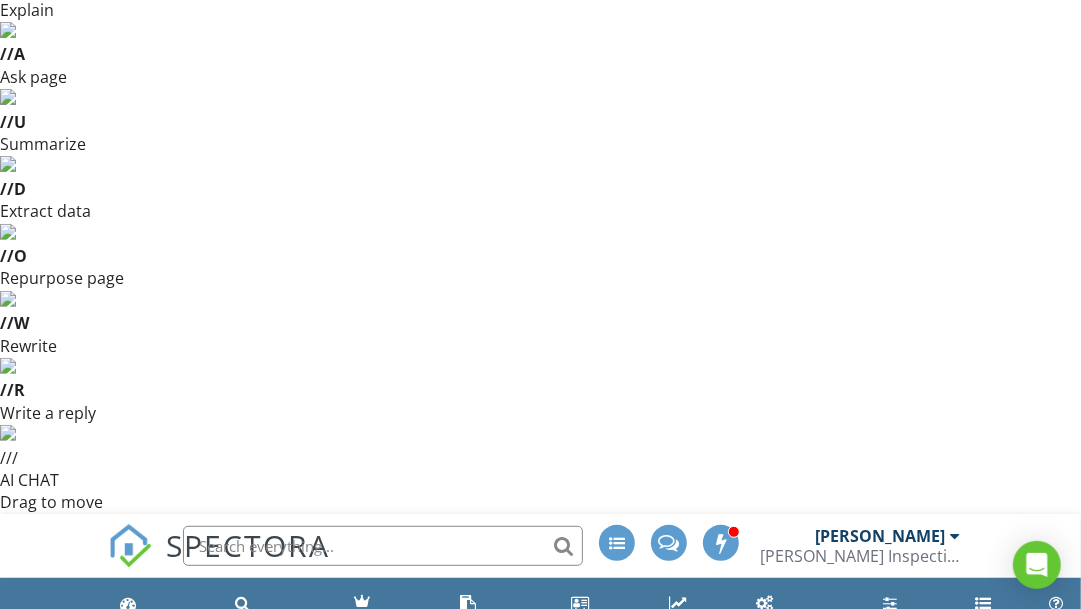 scroll, scrollTop: 264, scrollLeft: 0, axis: vertical 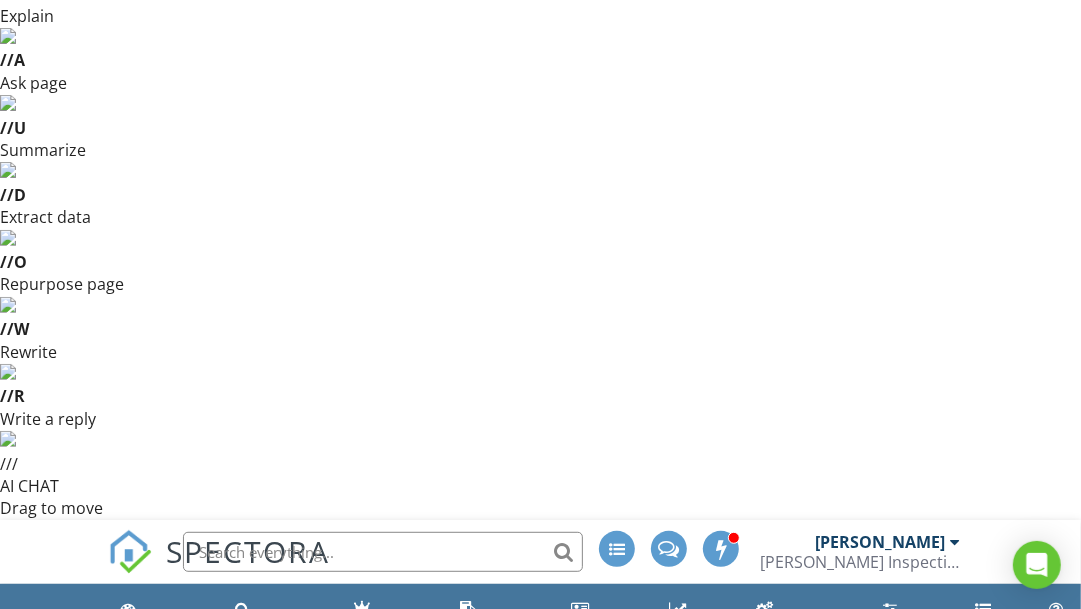 type 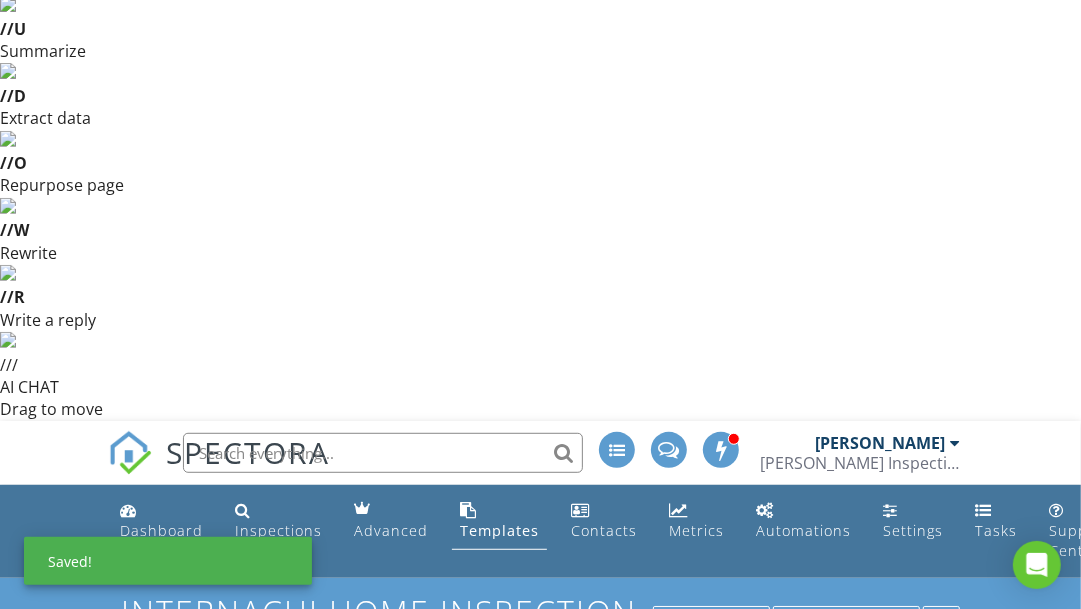 scroll, scrollTop: 364, scrollLeft: 0, axis: vertical 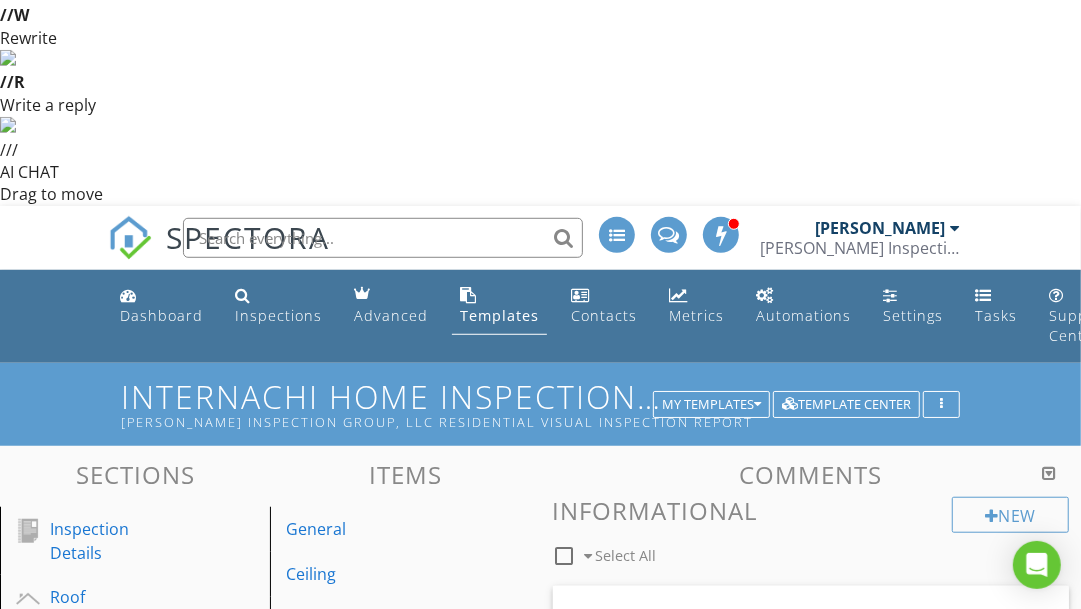 click on "Occupant Door (From garage to inside of home)" at bounding box center (370, 823) 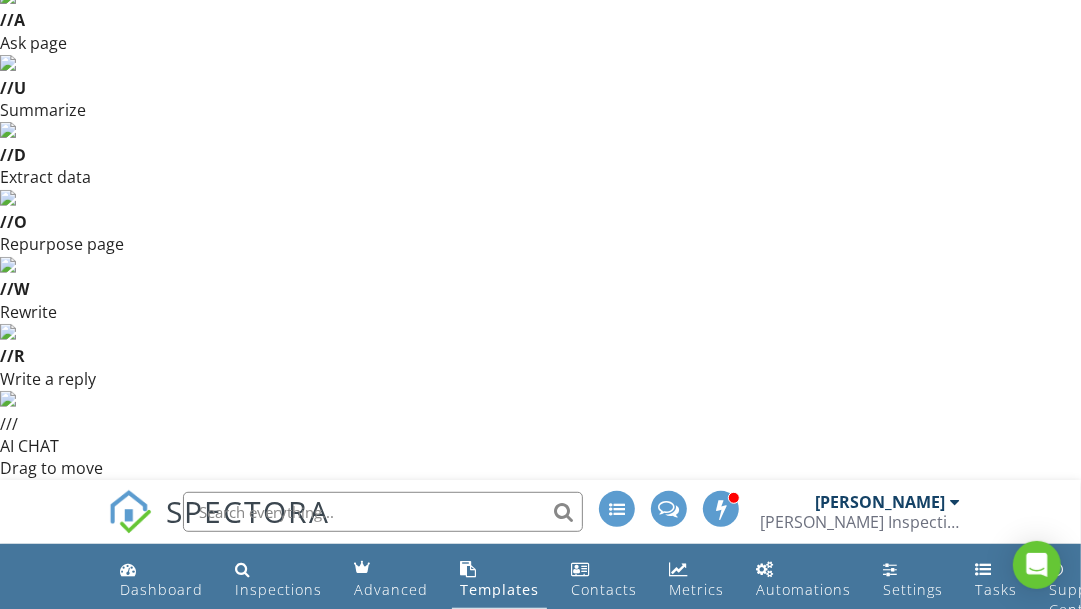 scroll, scrollTop: 300, scrollLeft: 0, axis: vertical 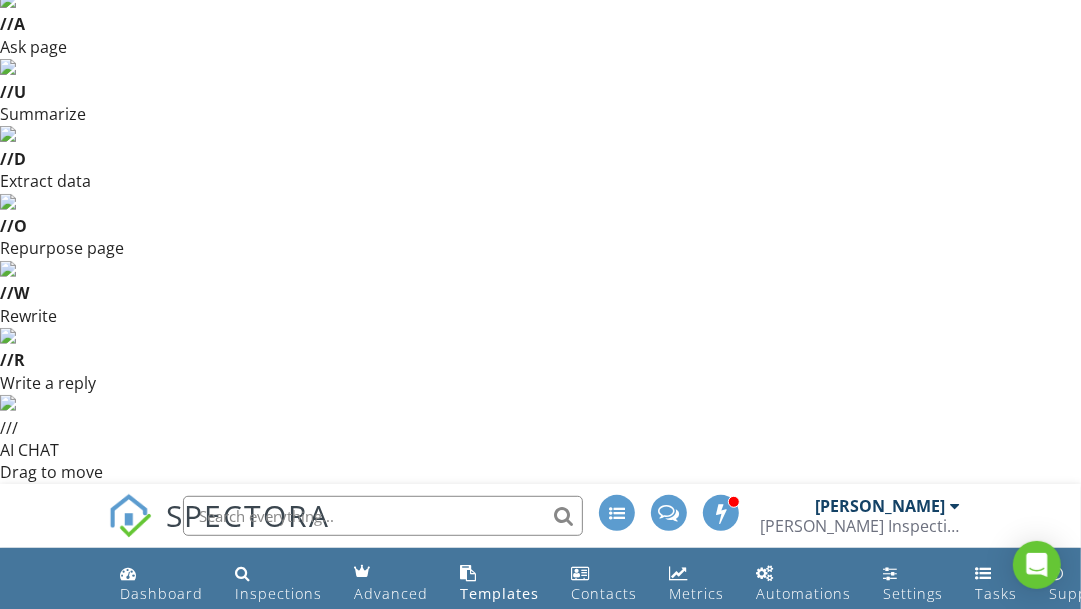 click on "check_box_outline_blank
Door Between Garage and House Was Inspected" at bounding box center (811, 898) 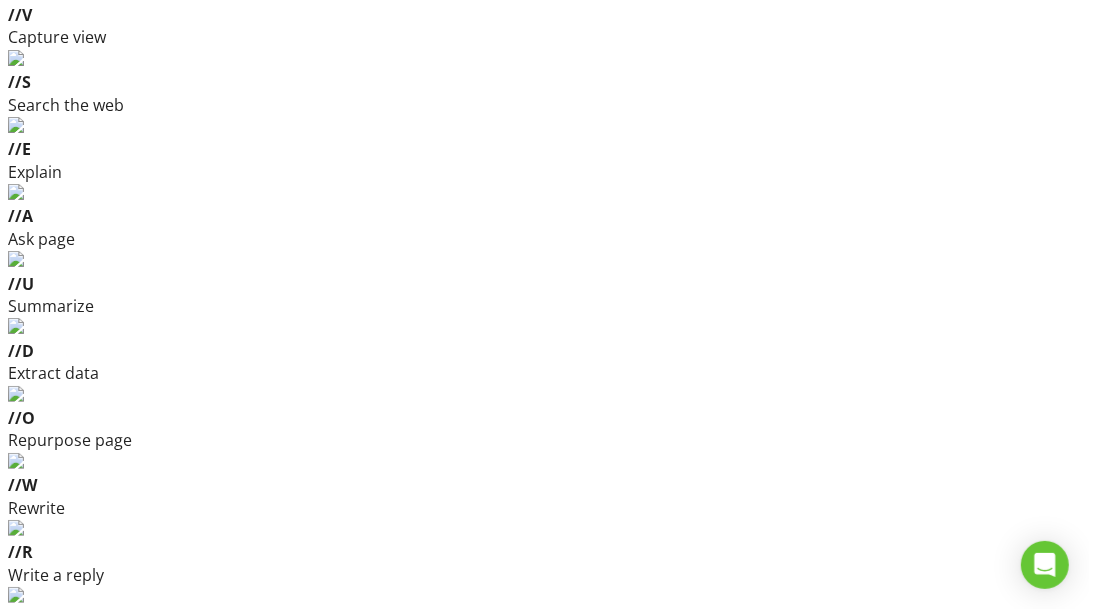 scroll, scrollTop: 0, scrollLeft: 0, axis: both 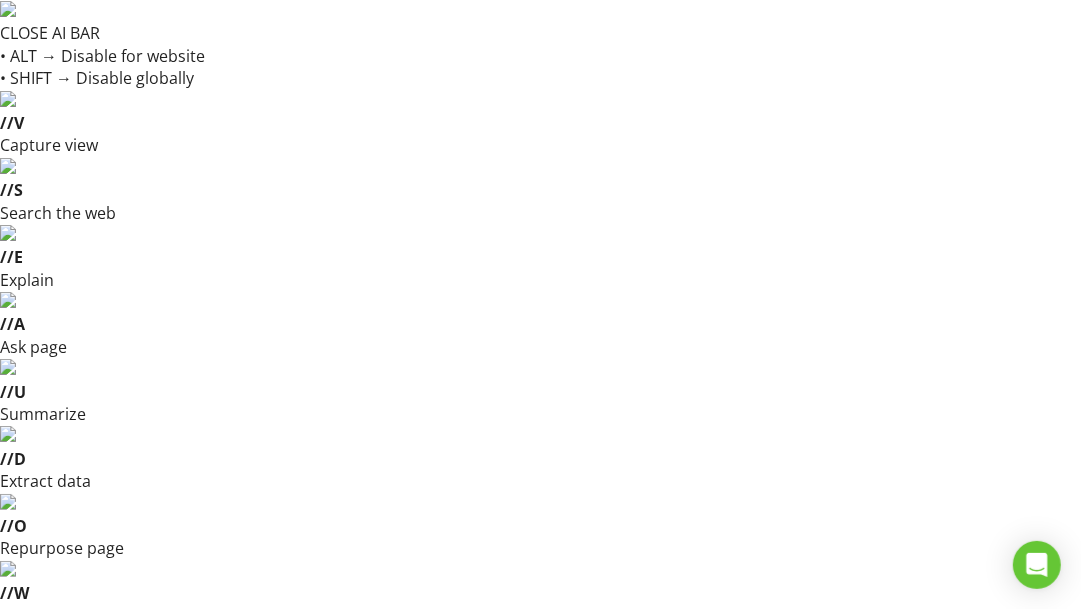 click on "InterNACHI Home Inspection TEMPLET
Davis Inspection Group, LLC Residential Visual Inspection Report" at bounding box center [540, 982] 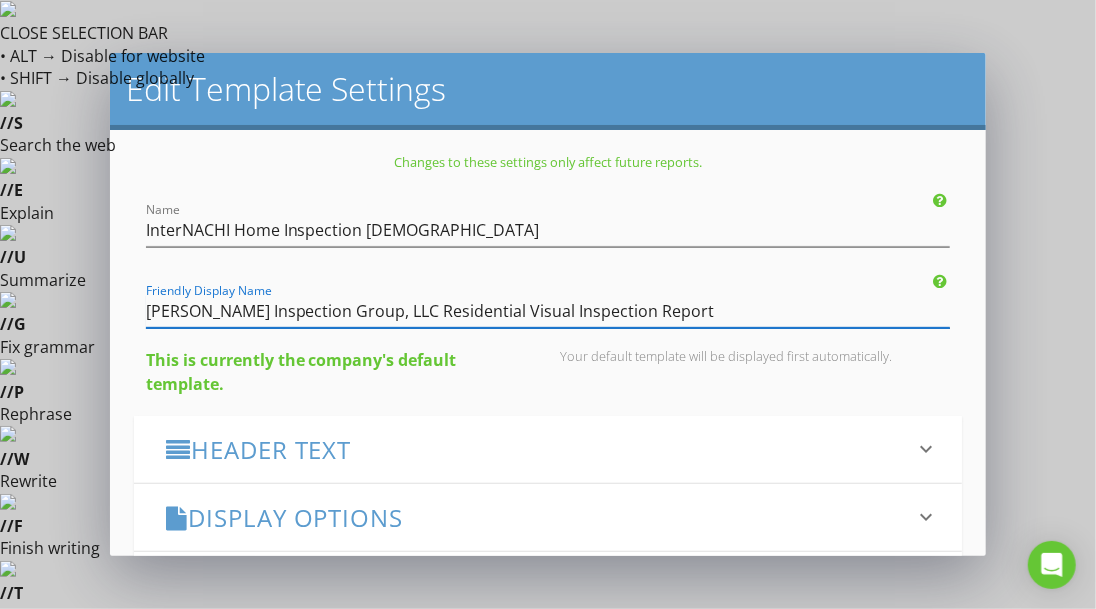 drag, startPoint x: 624, startPoint y: 310, endPoint x: 575, endPoint y: 312, distance: 49.0408 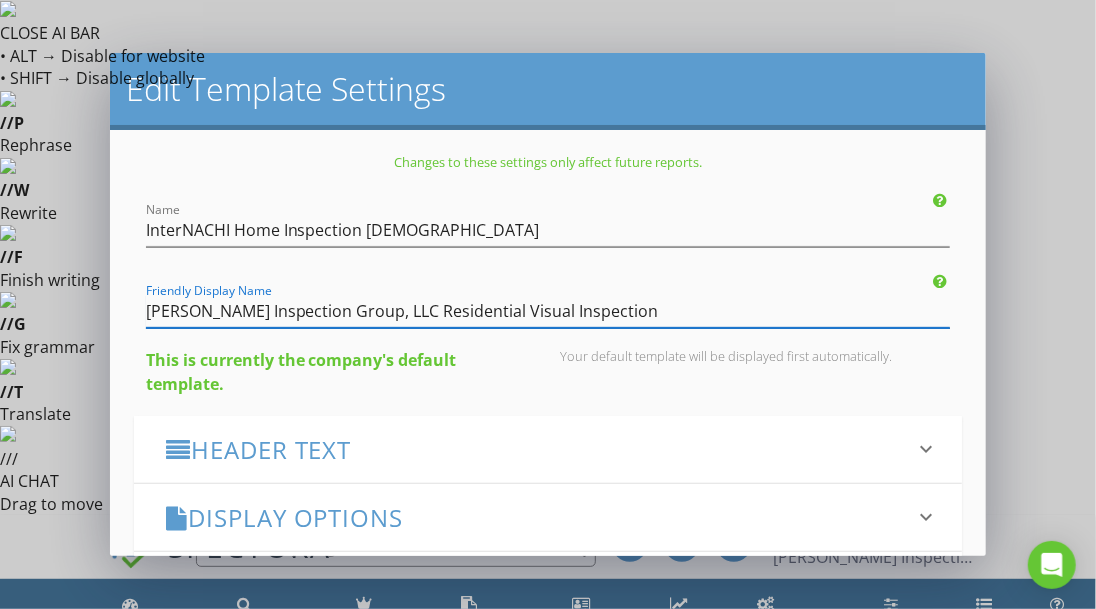 scroll, scrollTop: 16, scrollLeft: 0, axis: vertical 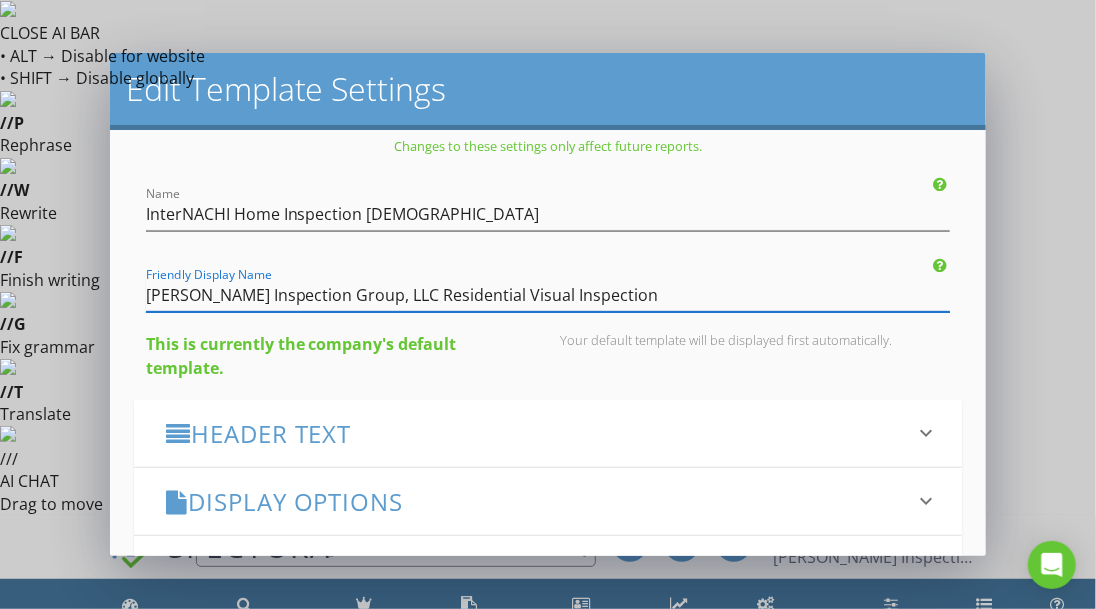 type on "Davis Inspection Group, LLC Residential Visual Inspection" 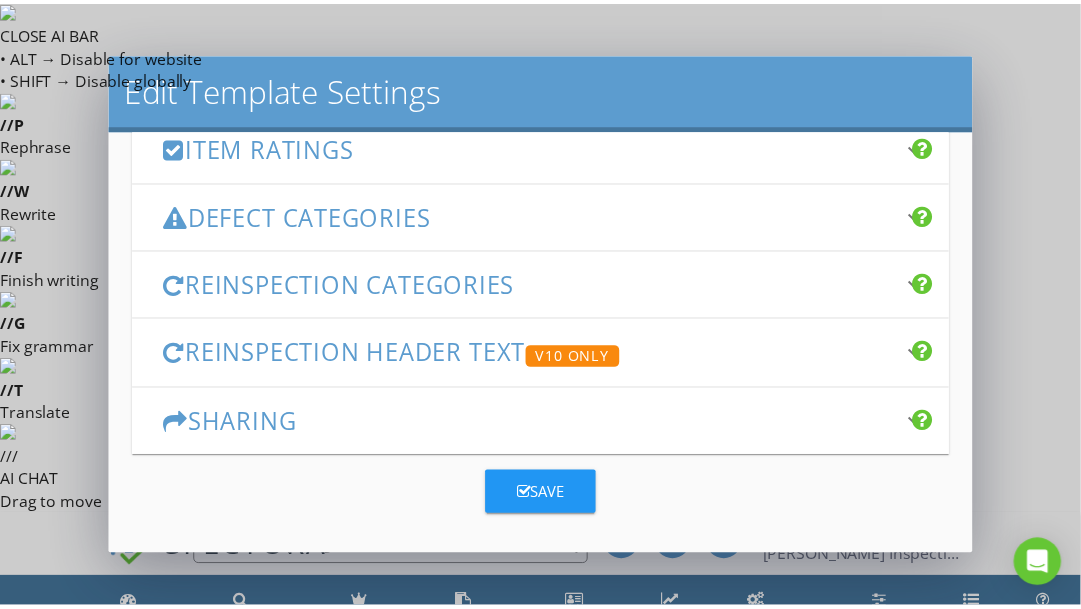 scroll, scrollTop: 439, scrollLeft: 0, axis: vertical 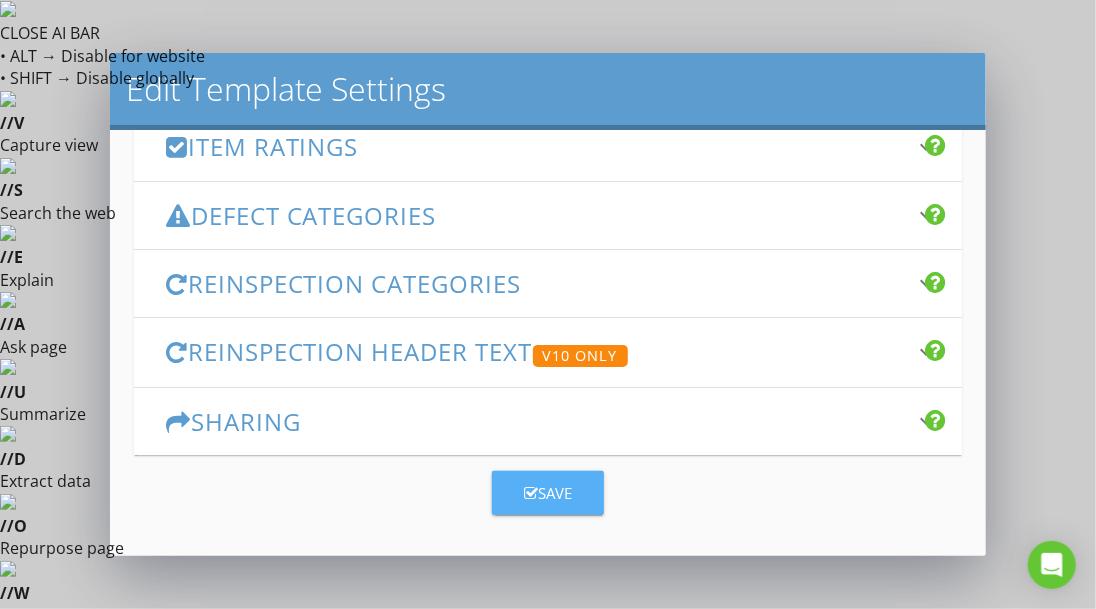 click on "Save" at bounding box center (548, 493) 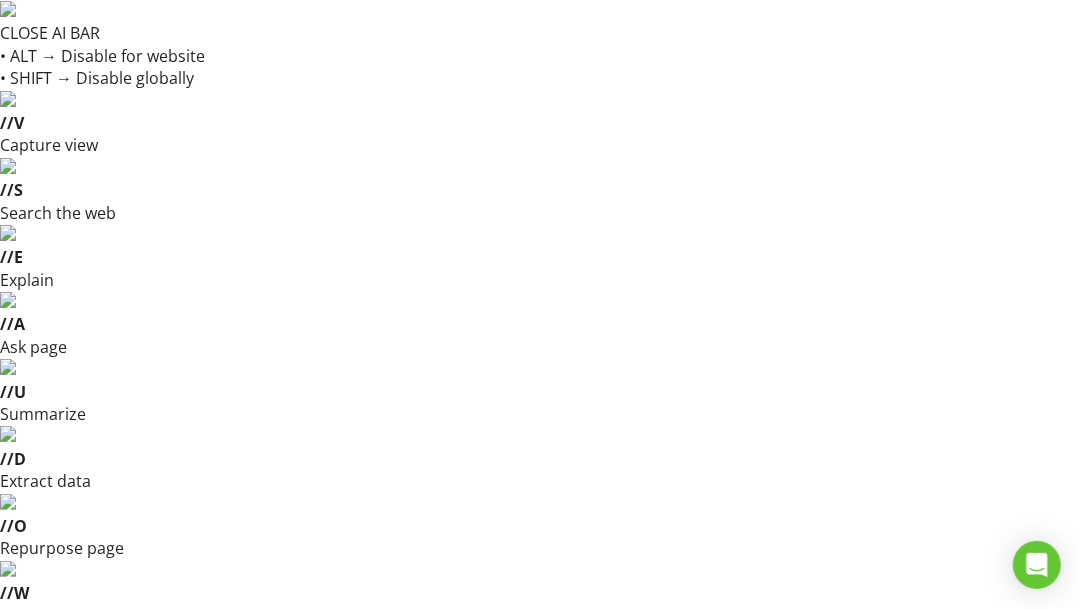 click on "Inspection Details" at bounding box center [112, 1119] 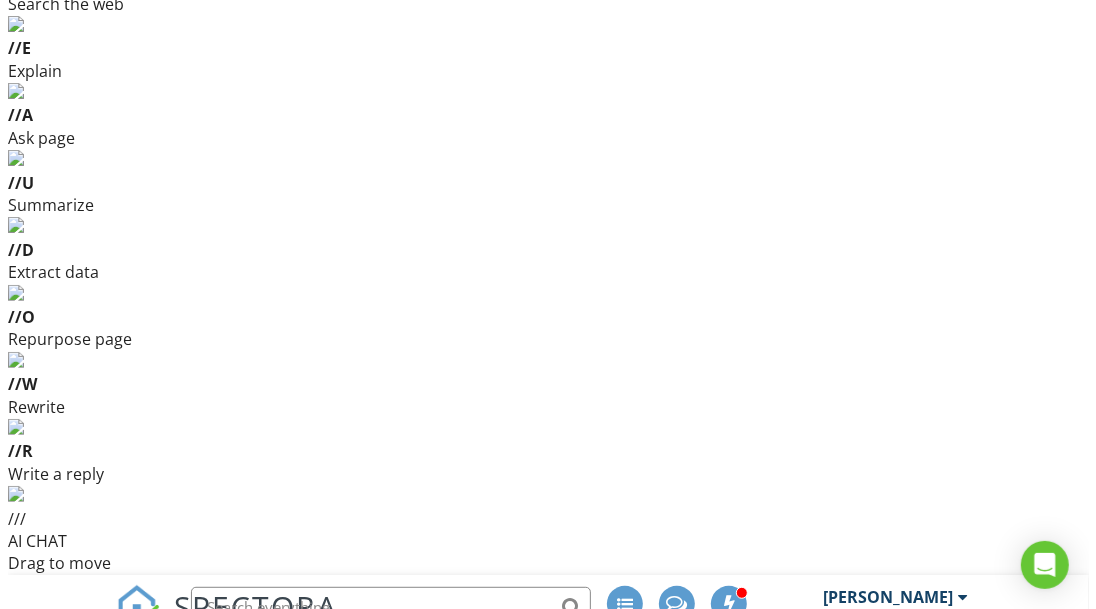 scroll, scrollTop: 257, scrollLeft: 0, axis: vertical 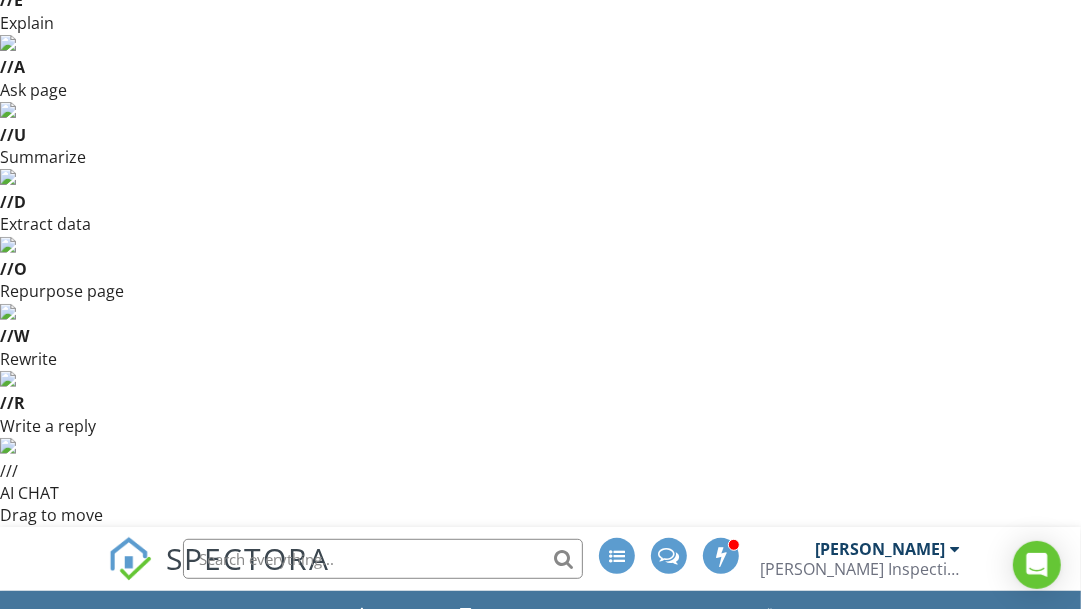 click on "Item" at bounding box center (406, 1110) 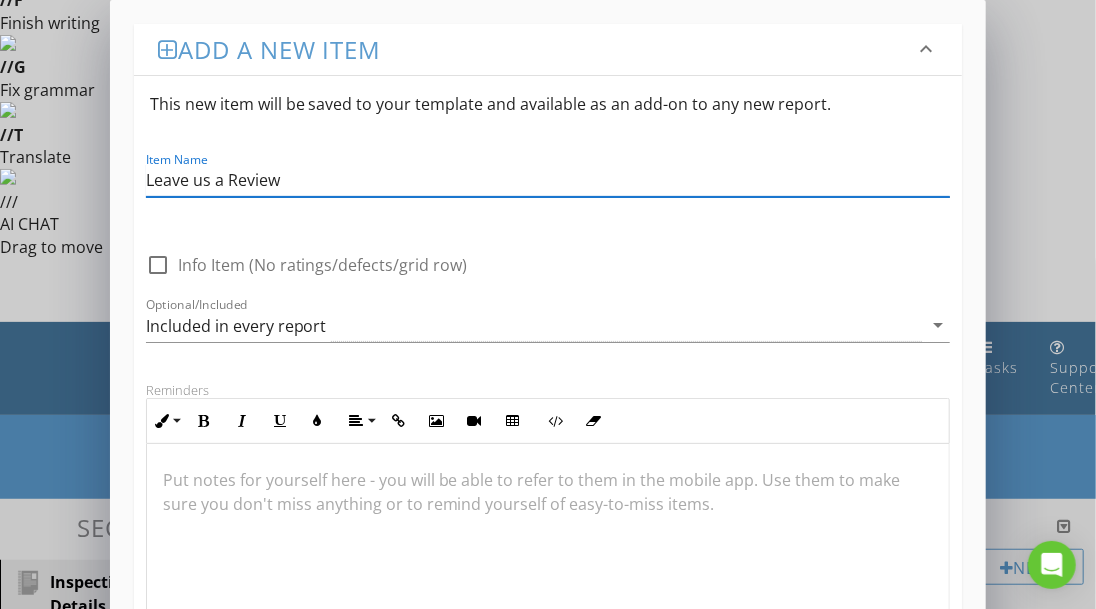 type on "Leave us a Review" 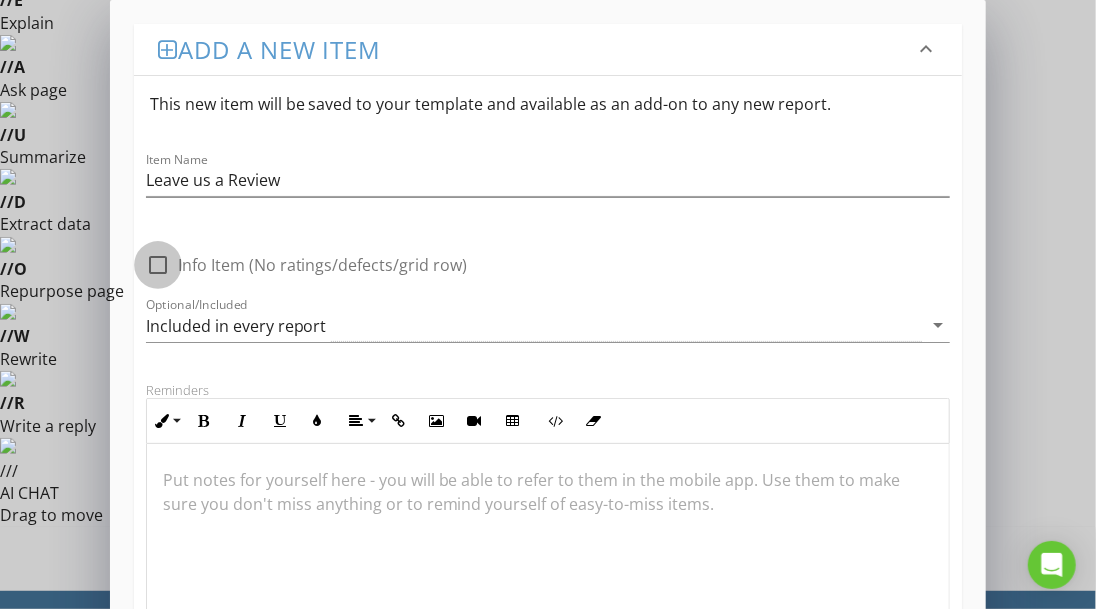 click at bounding box center (158, 265) 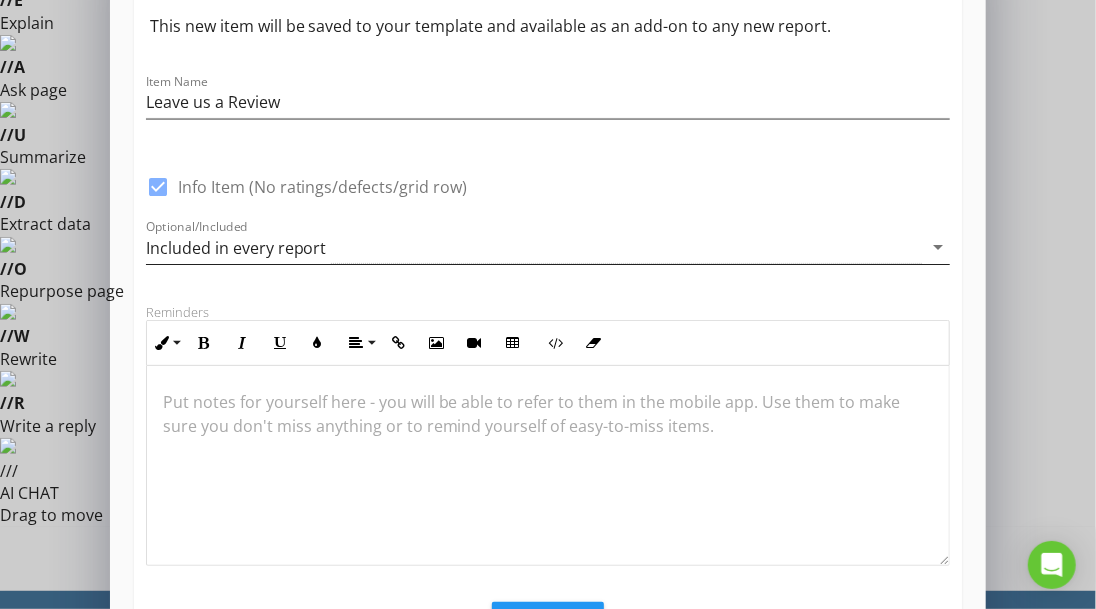 scroll, scrollTop: 80, scrollLeft: 0, axis: vertical 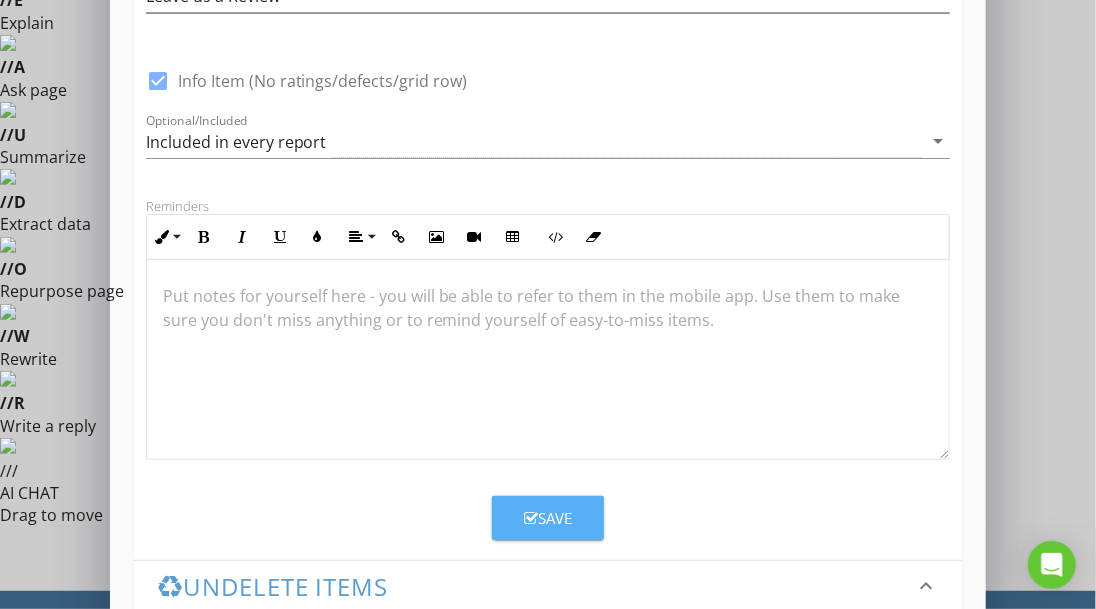 click on "Save" at bounding box center [548, 518] 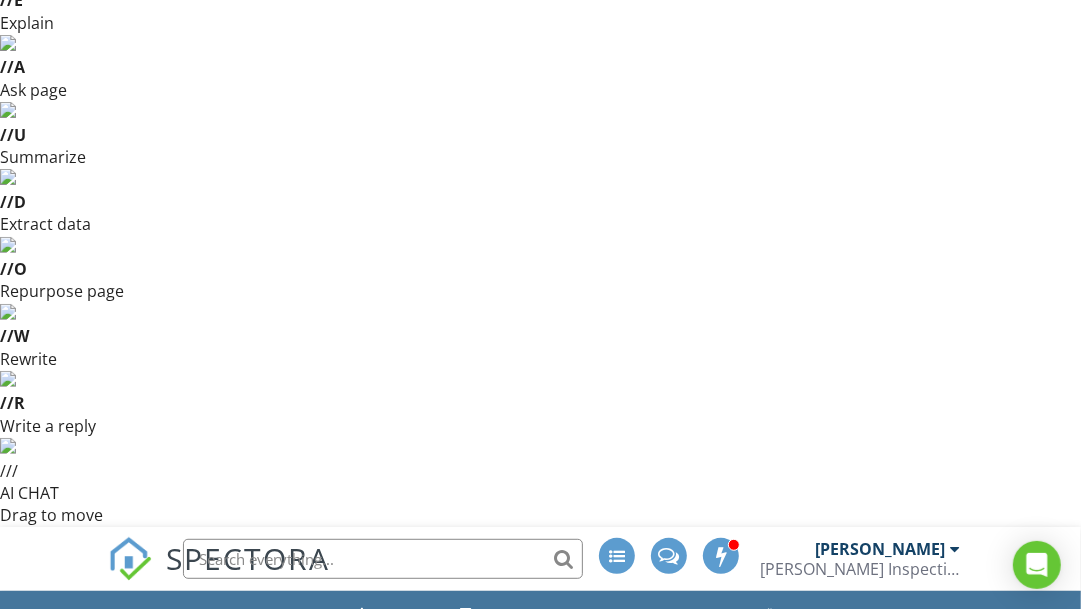 type 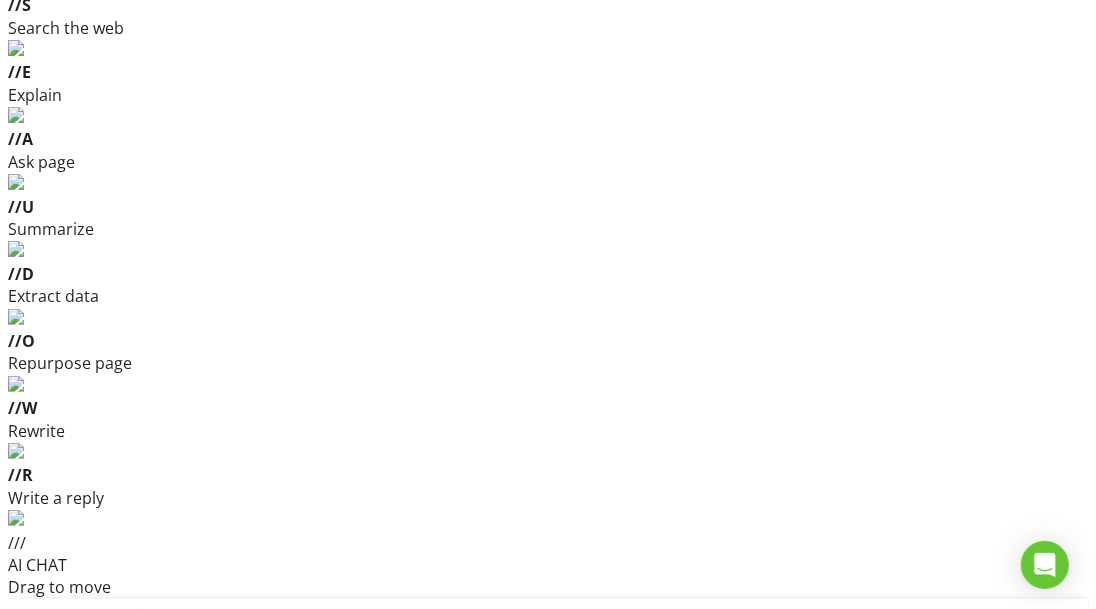 scroll, scrollTop: 174, scrollLeft: 0, axis: vertical 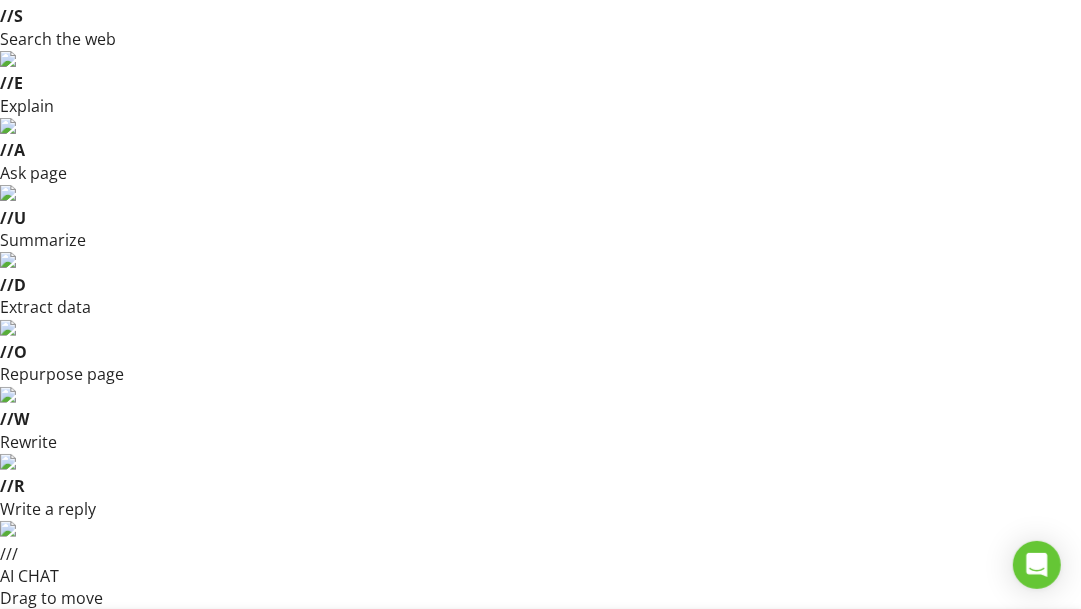 click on "New" at bounding box center (1010, 919) 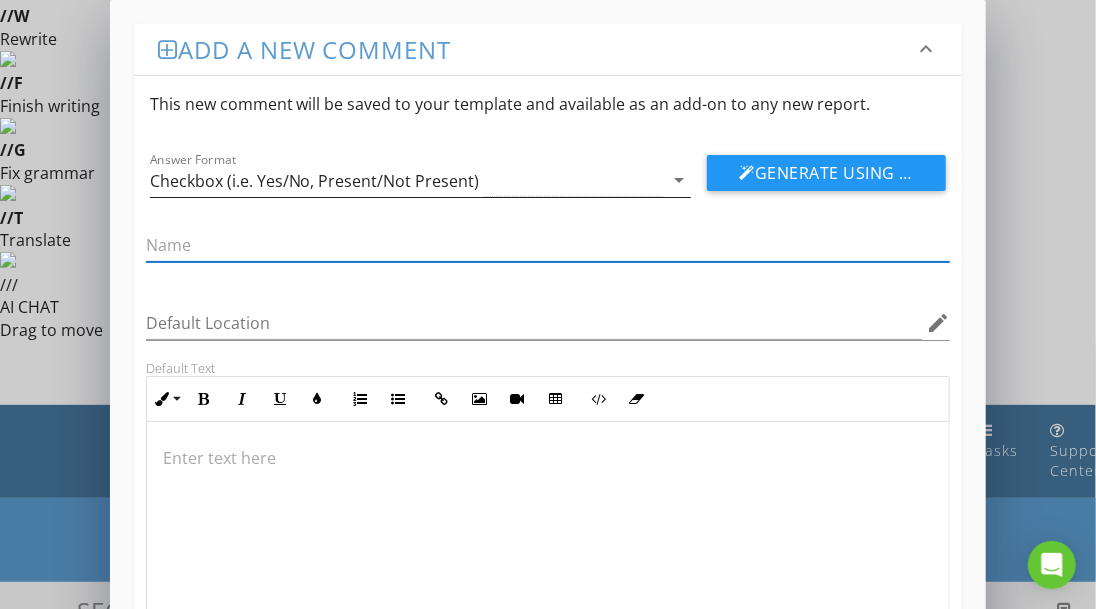 click on "arrow_drop_down" at bounding box center [679, 180] 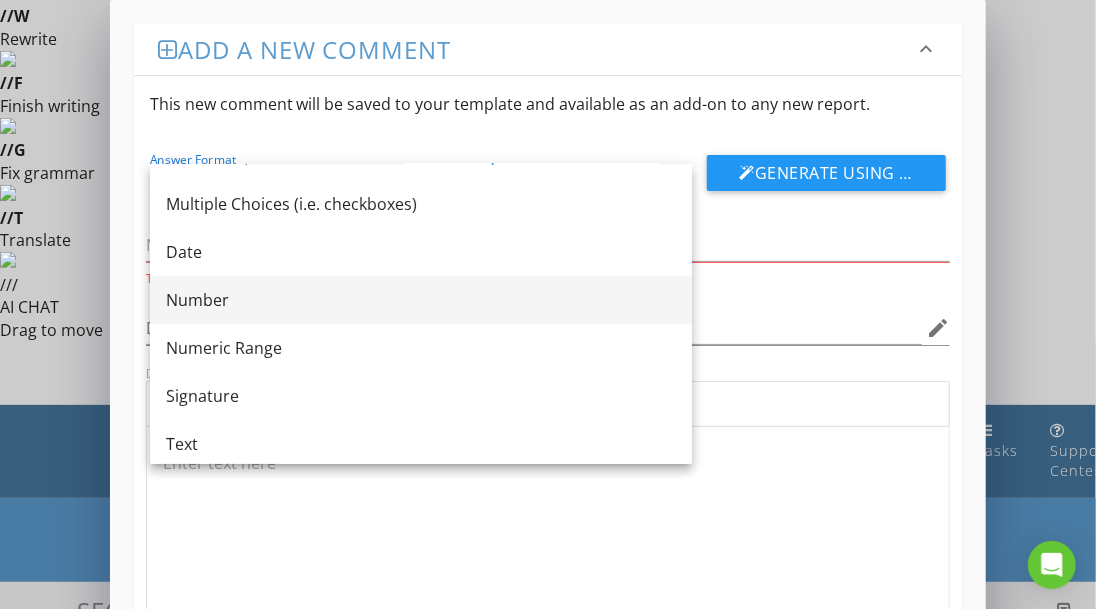 scroll, scrollTop: 36, scrollLeft: 0, axis: vertical 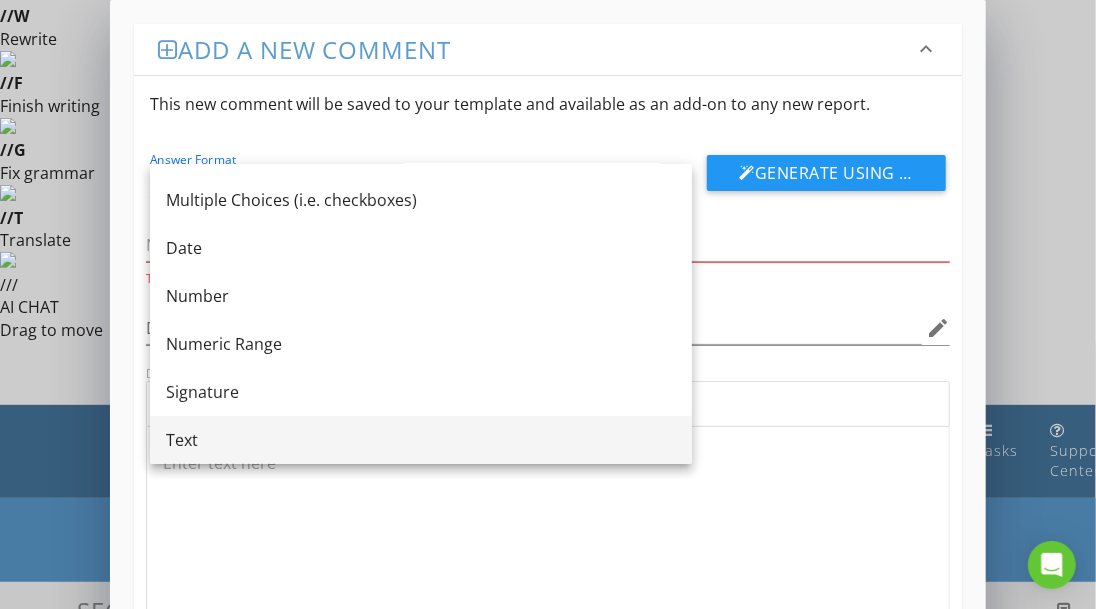 click on "Text" at bounding box center (421, 440) 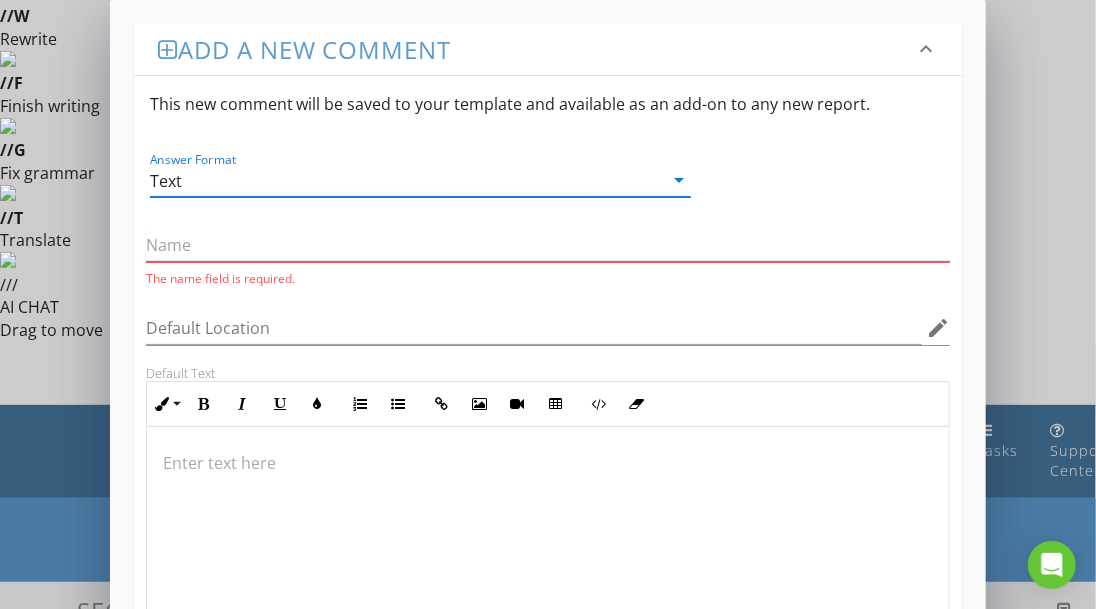 click at bounding box center (548, 245) 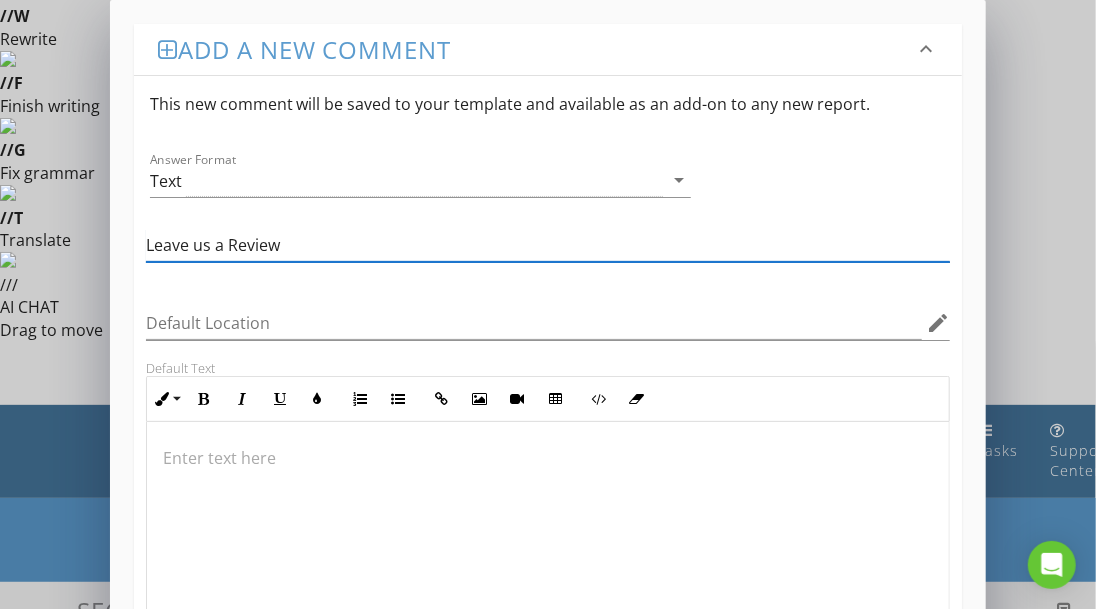 click on "Leave us a Review" at bounding box center [548, 245] 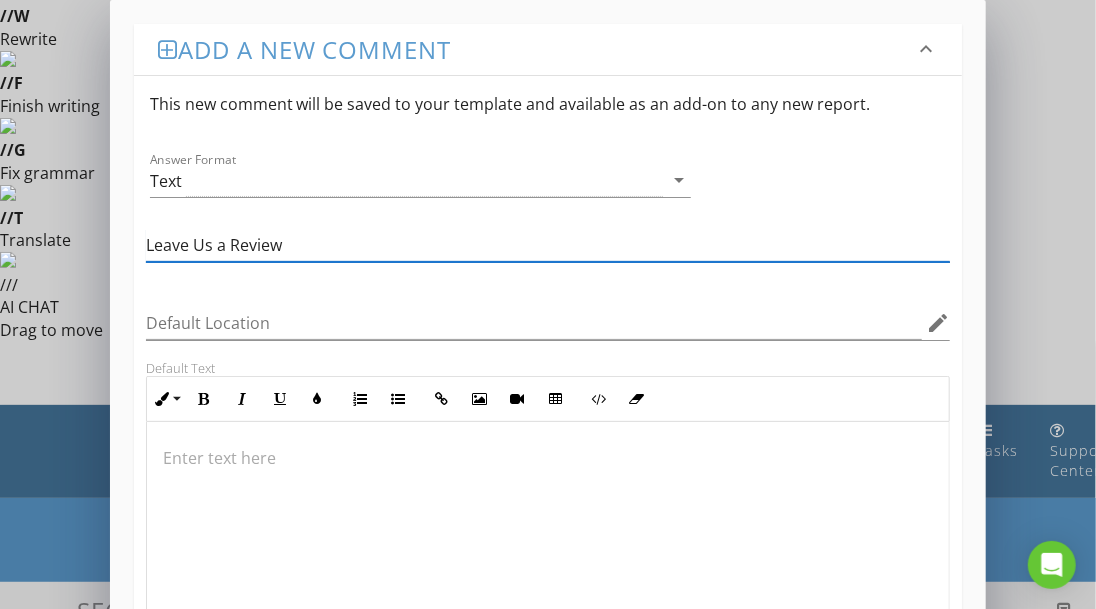 click on "Leave Us a Review" at bounding box center [548, 245] 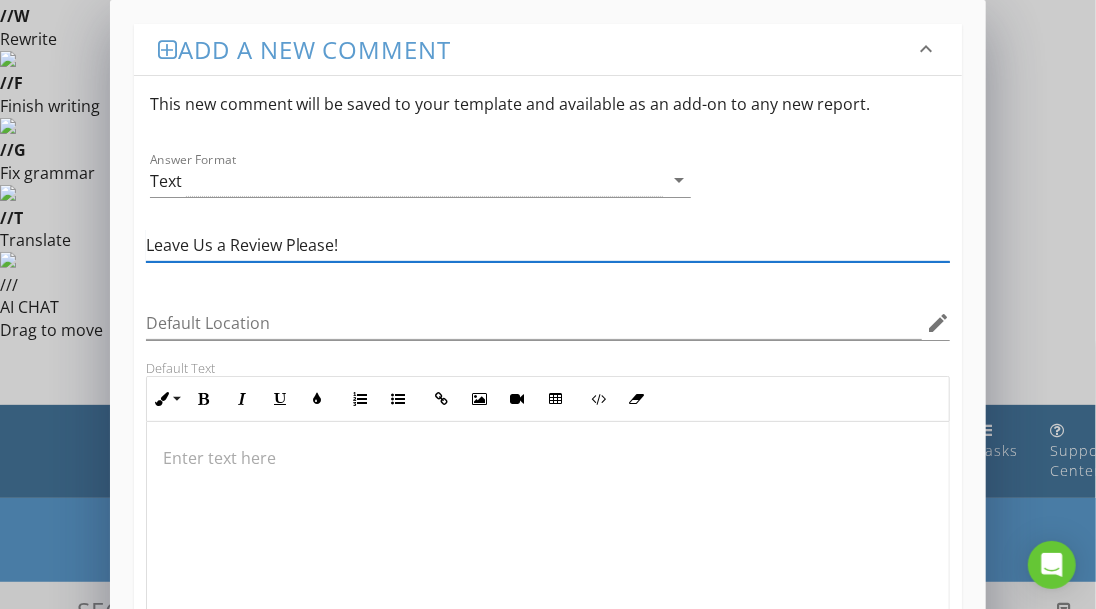 type on "Leave Us a Review Please!" 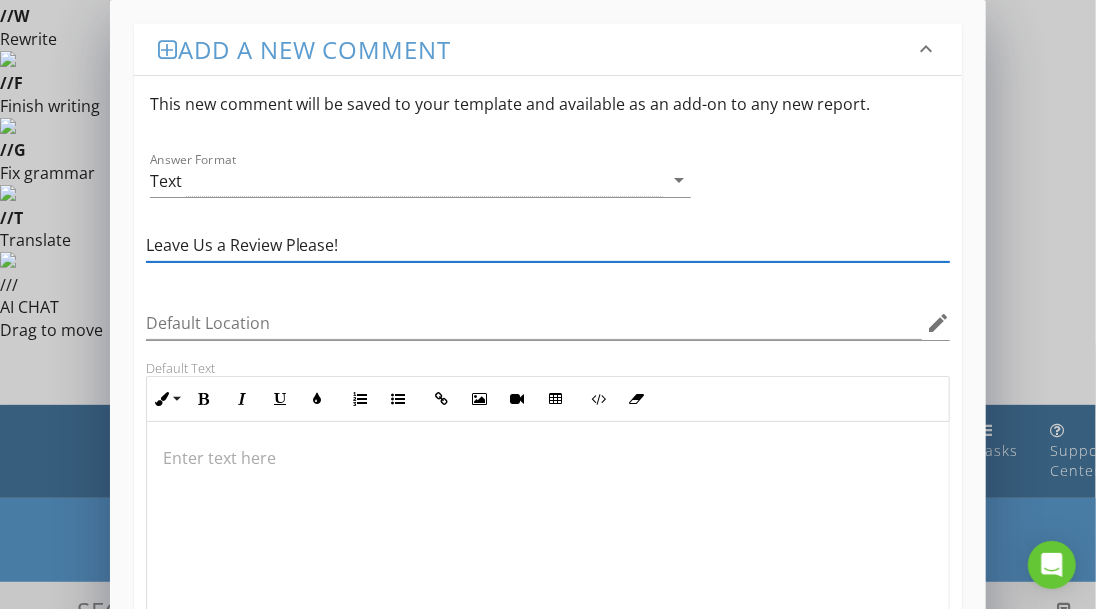 click at bounding box center [548, 458] 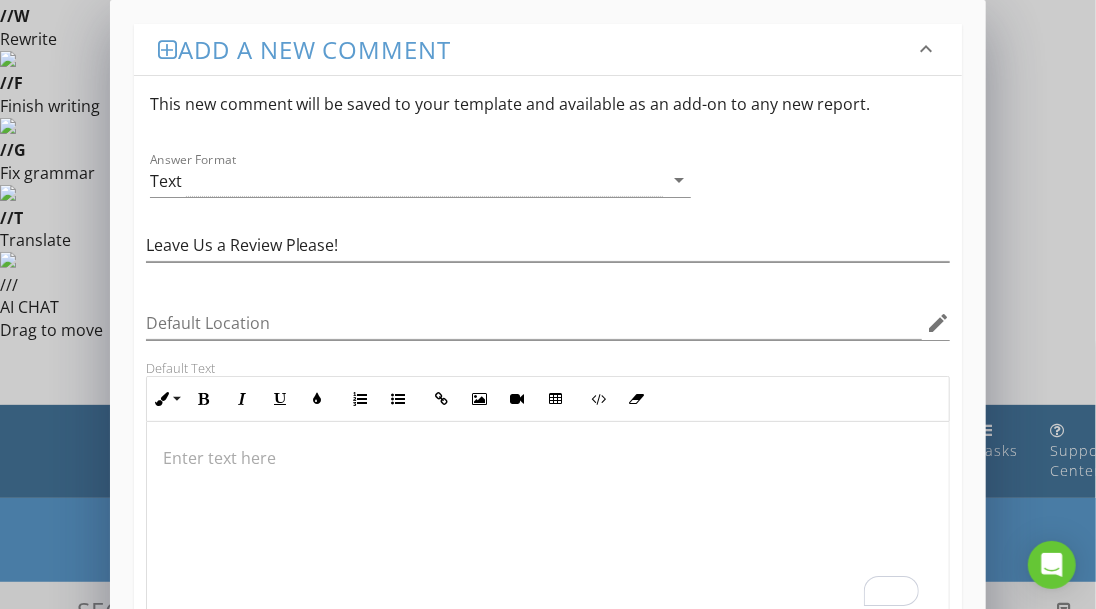 type 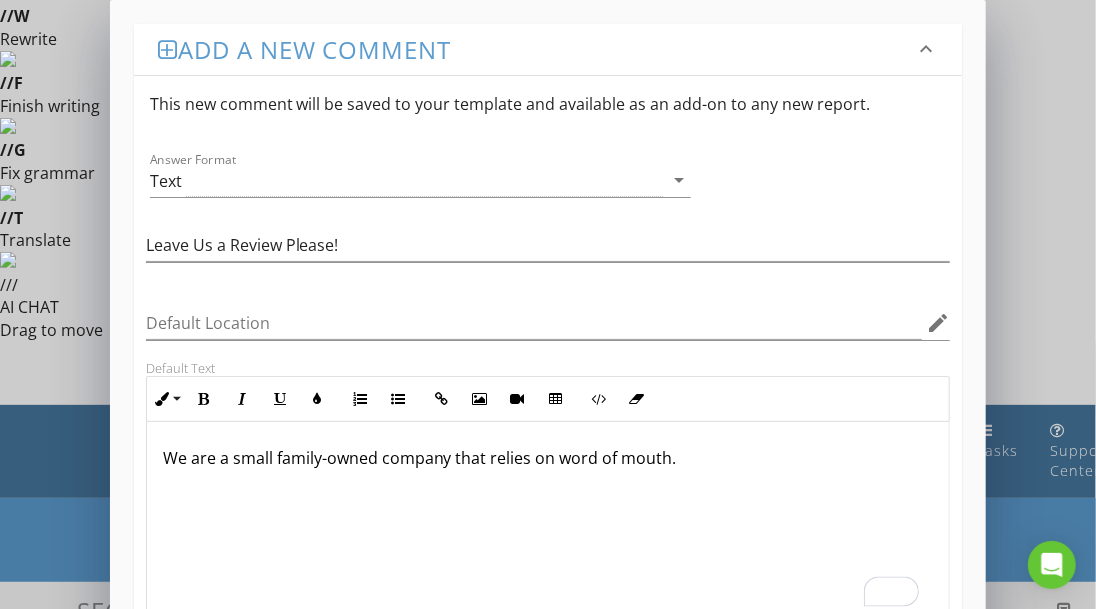 click on "We are a small family-owned company that relies on word of mouth." at bounding box center (548, 458) 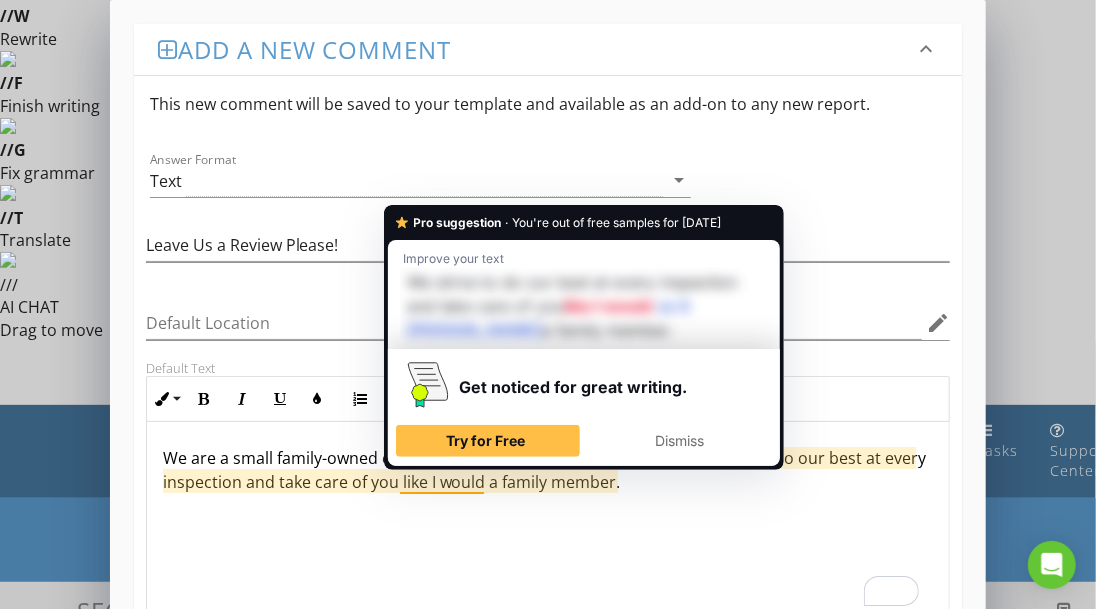 click on "We are a small family-owned company that relies on word of mouth. We strive to do our best at every inspection and take care of you like I would a family member." at bounding box center [548, 470] 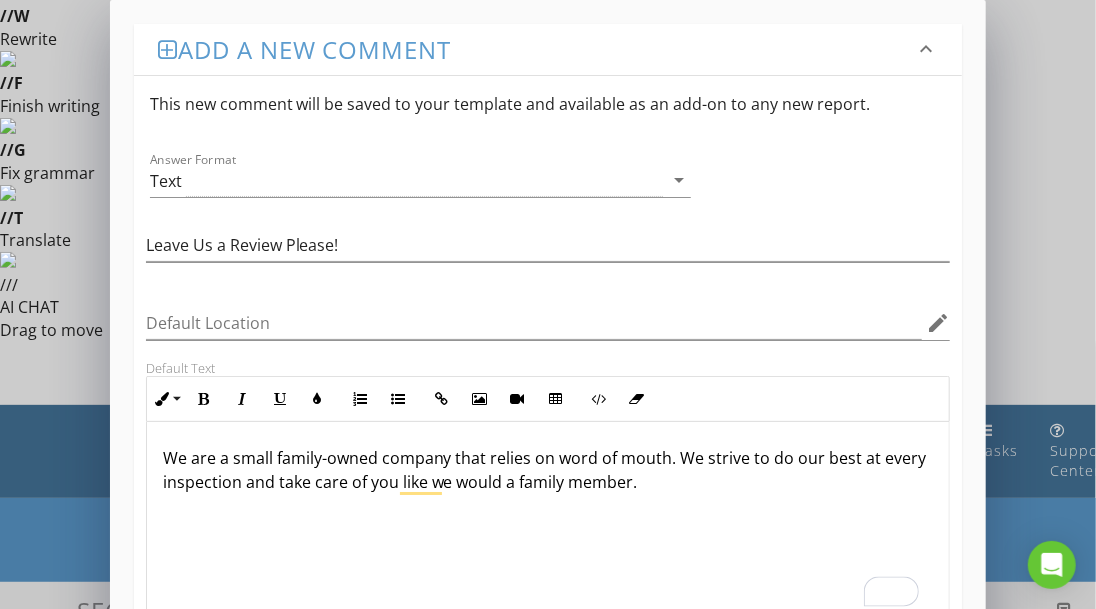 click on "We are a small family-owned company that relies on word of mouth. We strive to do our best at every inspection and take care of you like we would a family member." at bounding box center (548, 470) 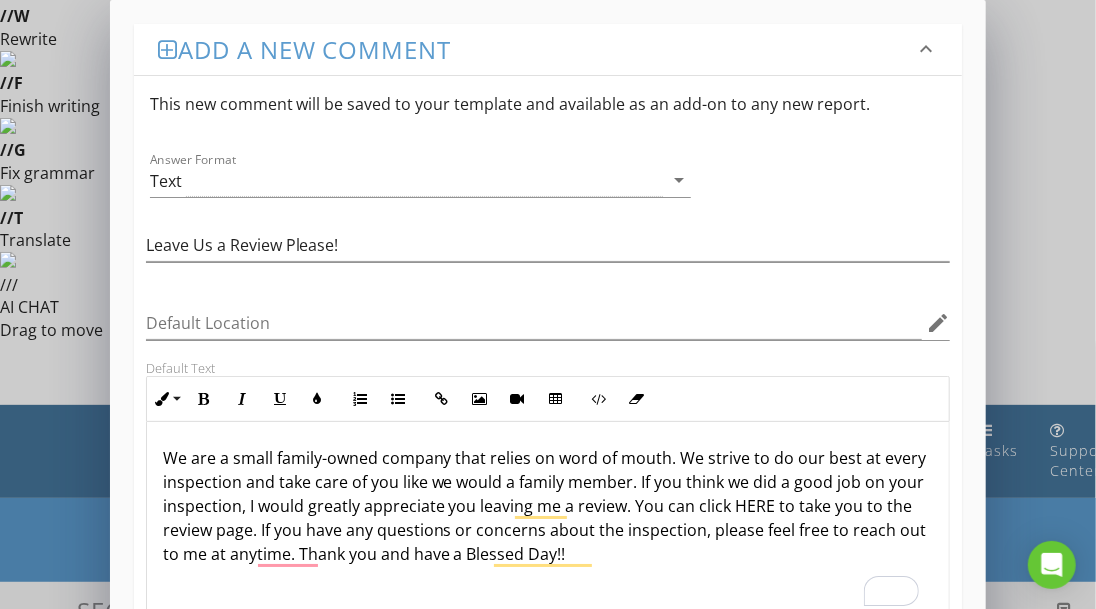 click on "We are a small family-owned company that relies on word of mouth. We strive to do our best at every inspection and take care of you like we would a family member. If you think we did a good job on your inspection, I would greatly appreciate you leaving me a review. You can click HERE to take you to the review page. If you have any questions or concerns about the inspection, please feel free to reach out to me at anytime. Thank you and have a Blessed Day!!" at bounding box center [548, 506] 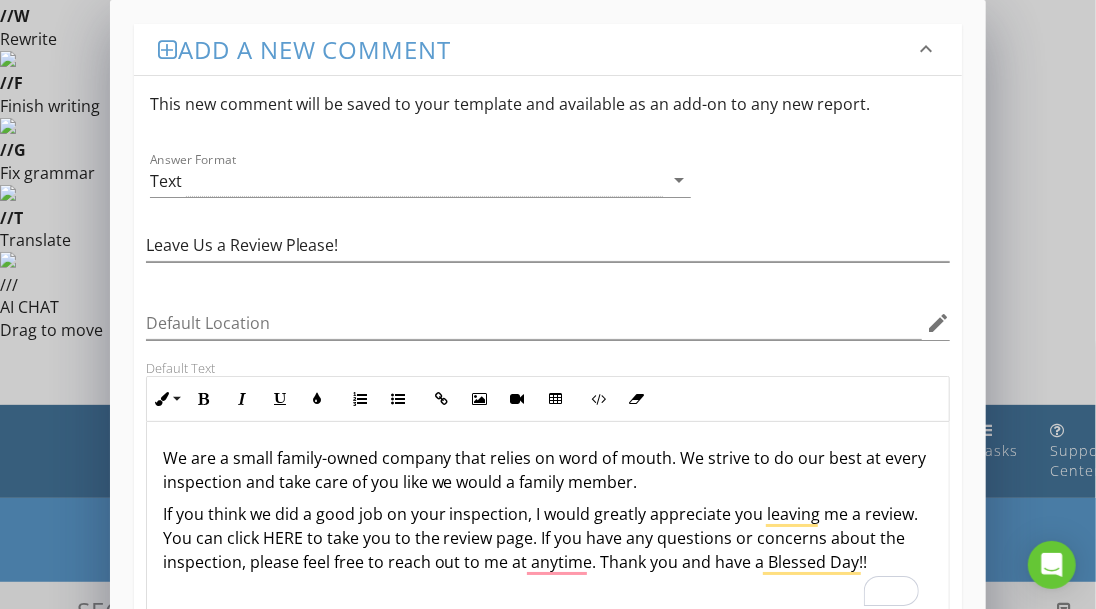 click on "If you think we did a good job on your inspection, I would greatly appreciate you leaving me a review. You can click HERE to take you to the review page. If you have any questions or concerns about the inspection, please feel free to reach out to me at anytime. Thank you and have a Blessed Day!!" at bounding box center (548, 538) 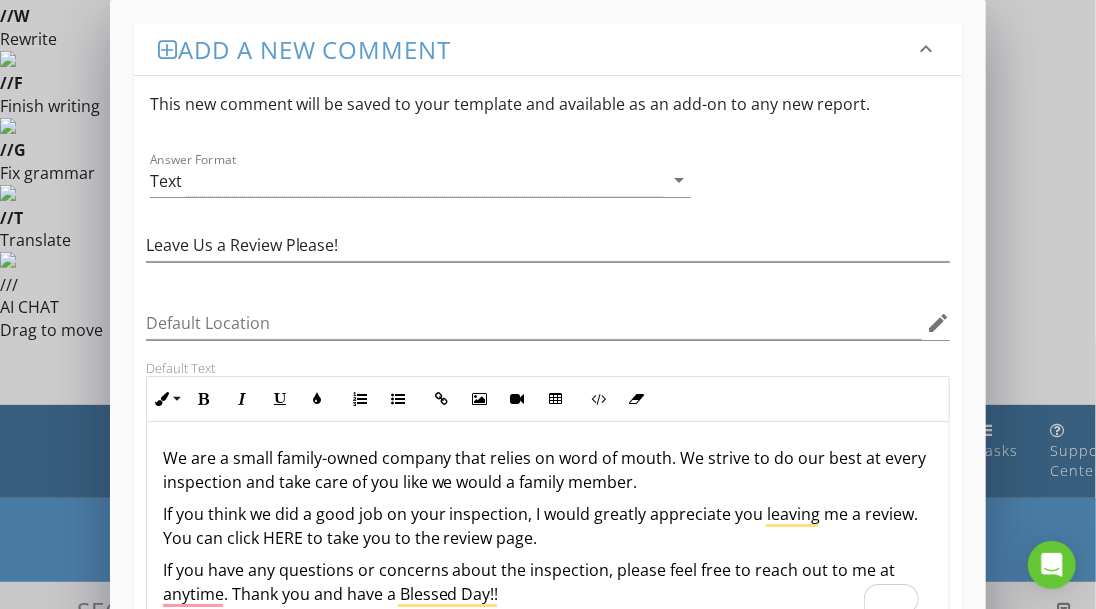 scroll, scrollTop: 9, scrollLeft: 0, axis: vertical 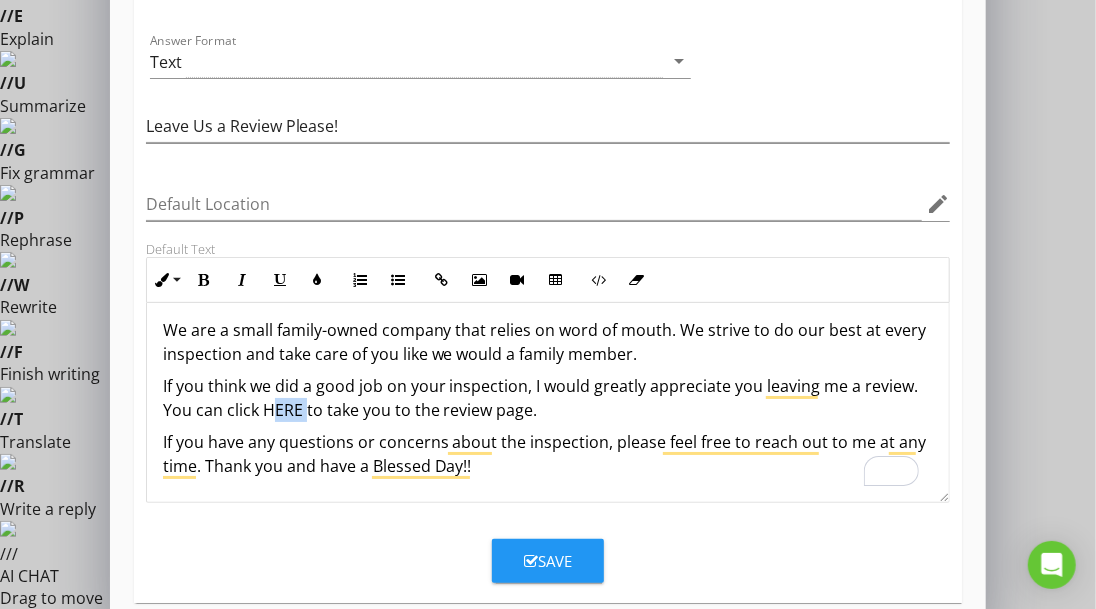 drag, startPoint x: 261, startPoint y: 403, endPoint x: 301, endPoint y: 410, distance: 40.60788 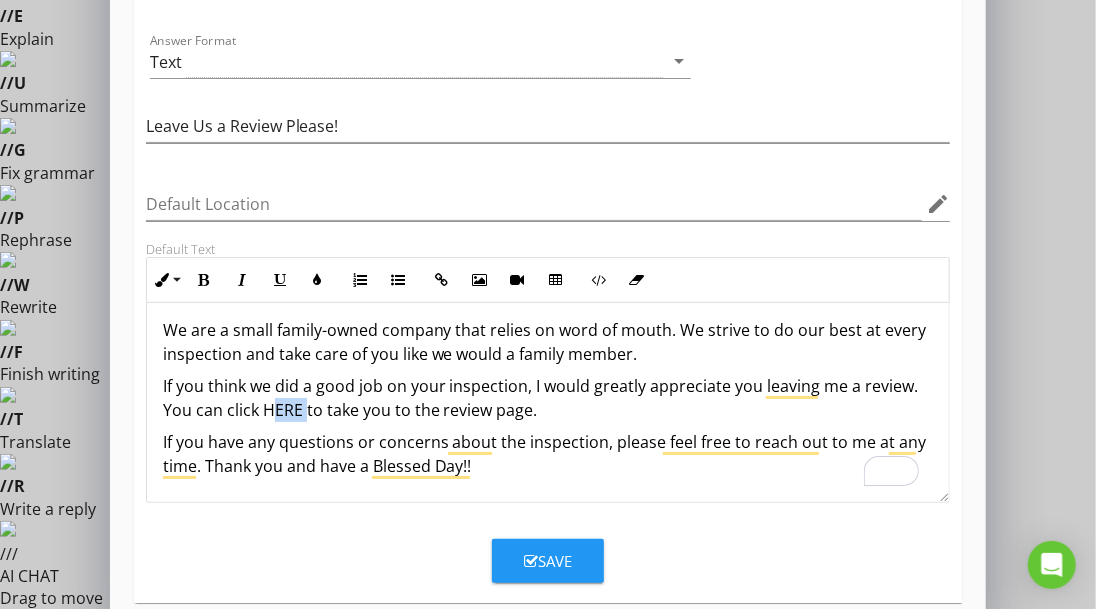 click on "If you think we did a good job on your inspection, I would greatly appreciate you leaving me a review. You can click HERE to take you to the review page." at bounding box center [548, 398] 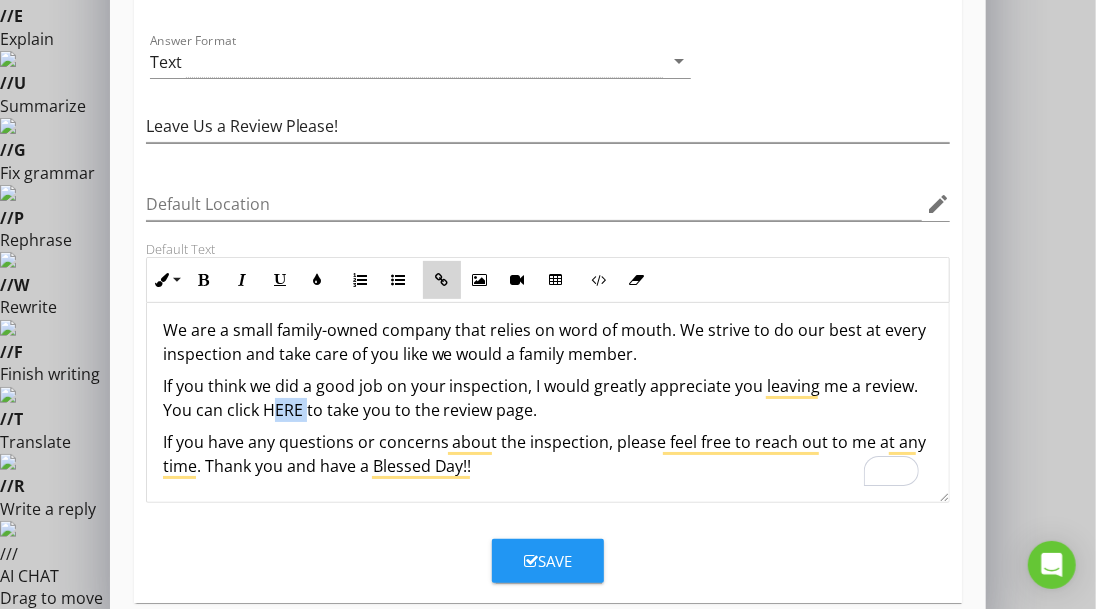 click at bounding box center [442, 280] 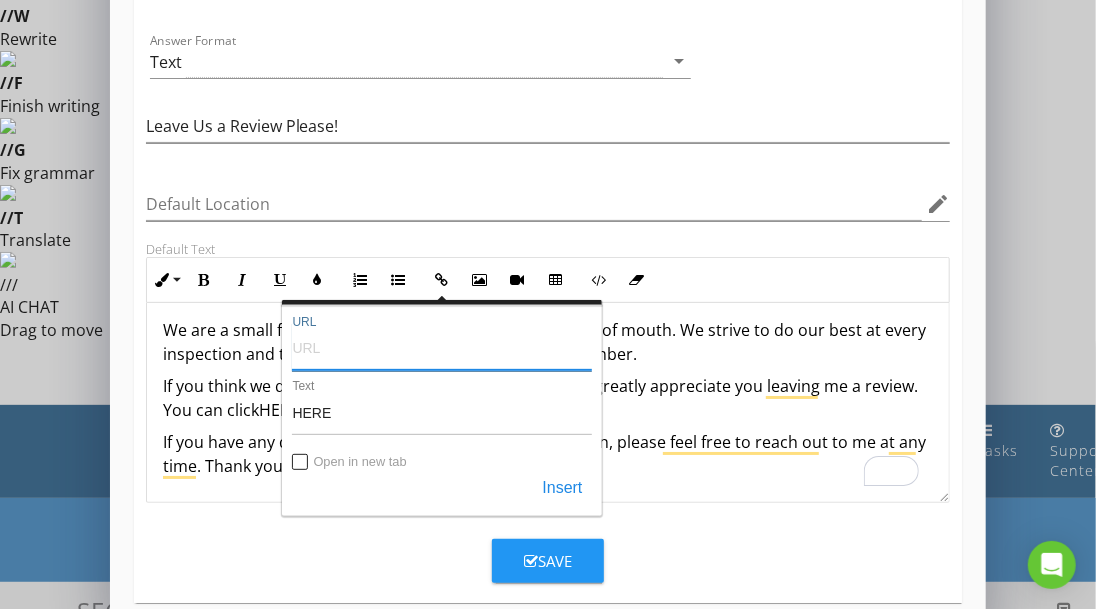 click on "URL" at bounding box center [442, 347] 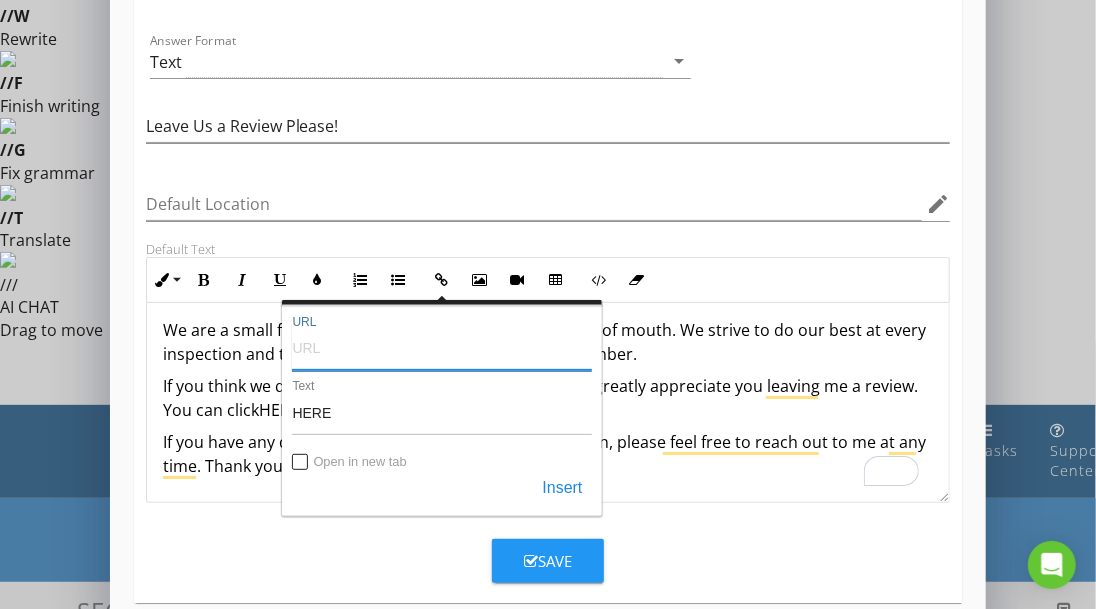 paste on "https://g.page/r/CevH3L8Y5mUcEAE/review" 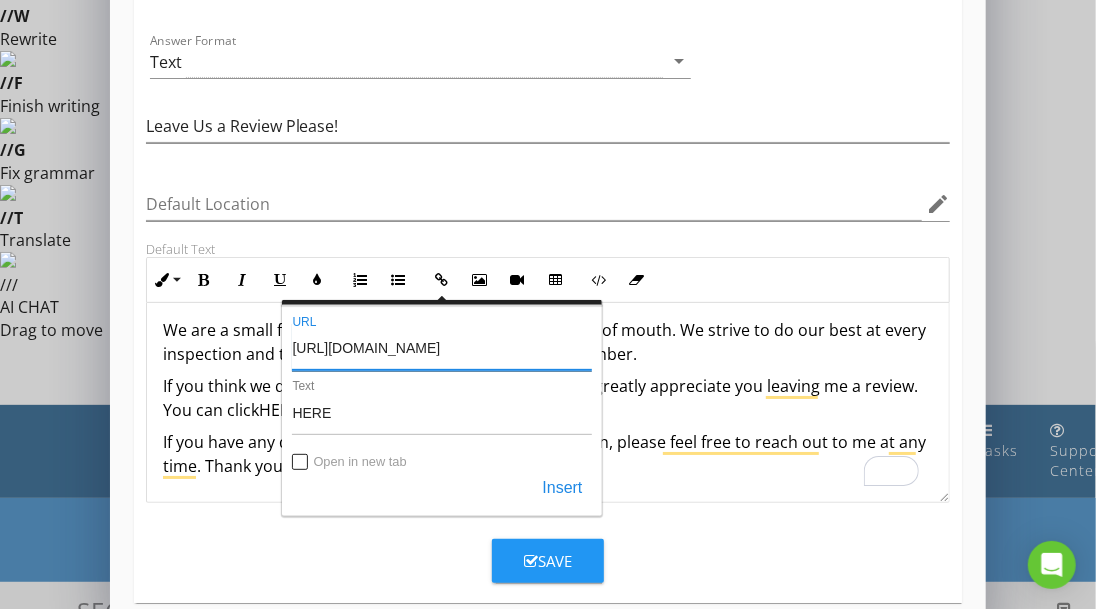 type on "https://g.page/r/CevH3L8Y5mUcEAE/review" 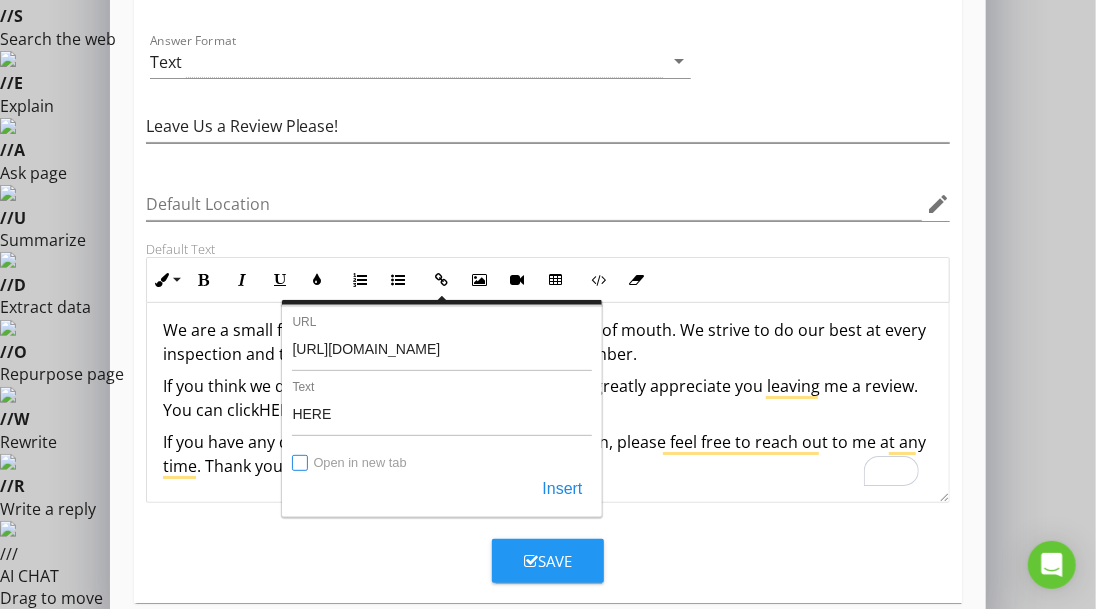 click on "Open in new tab" at bounding box center (301, 464) 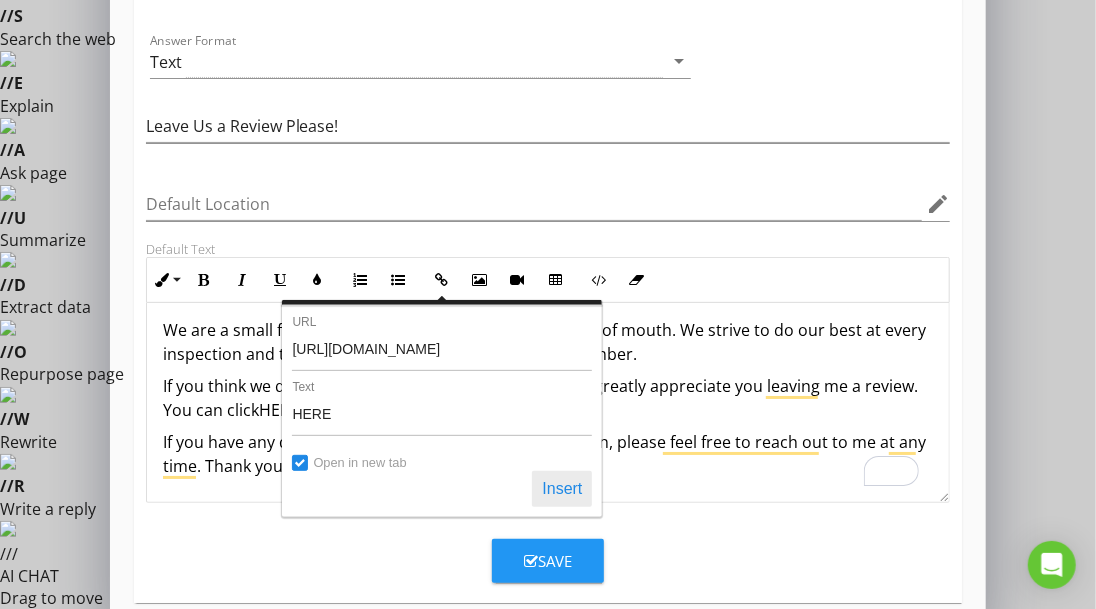 click on "Insert" at bounding box center (562, 489) 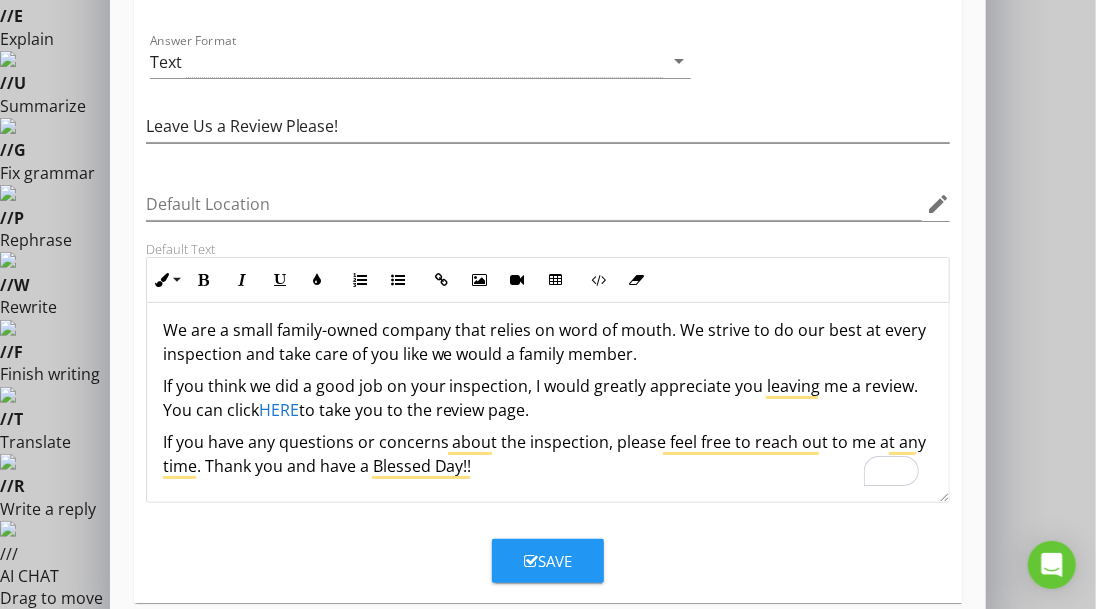 click on "Style" at bounding box center [260, 1238] 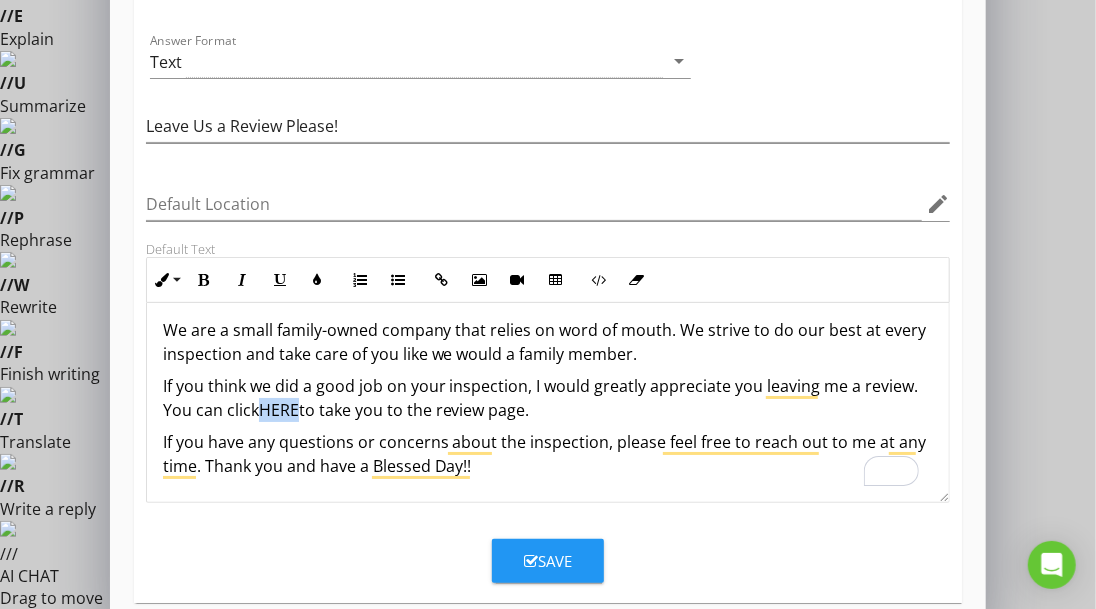 click on "Style" at bounding box center [260, 1238] 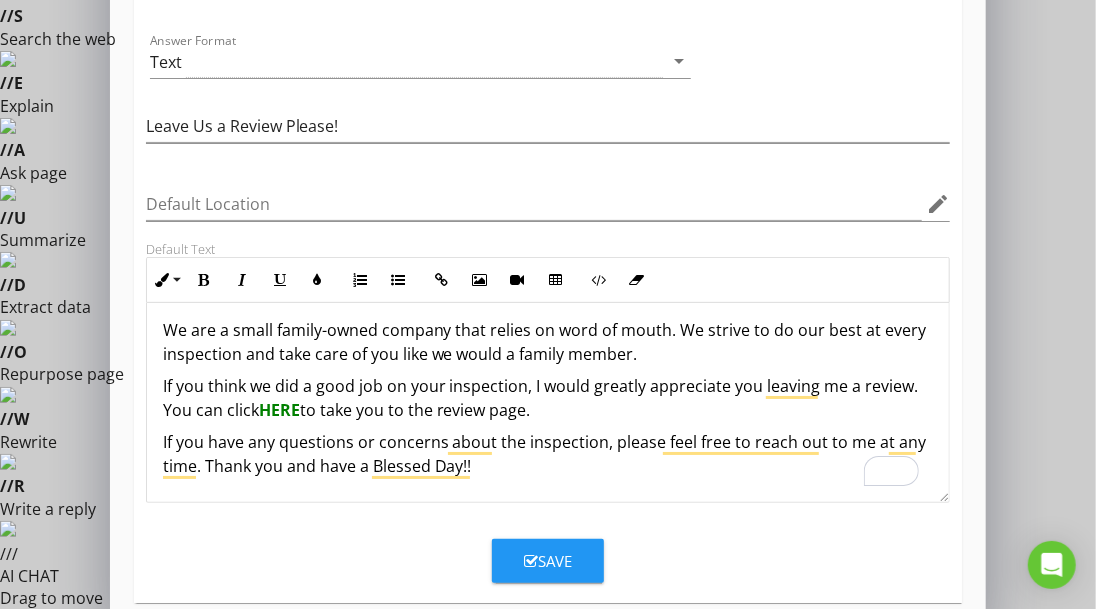 click on "Save" at bounding box center [548, 553] 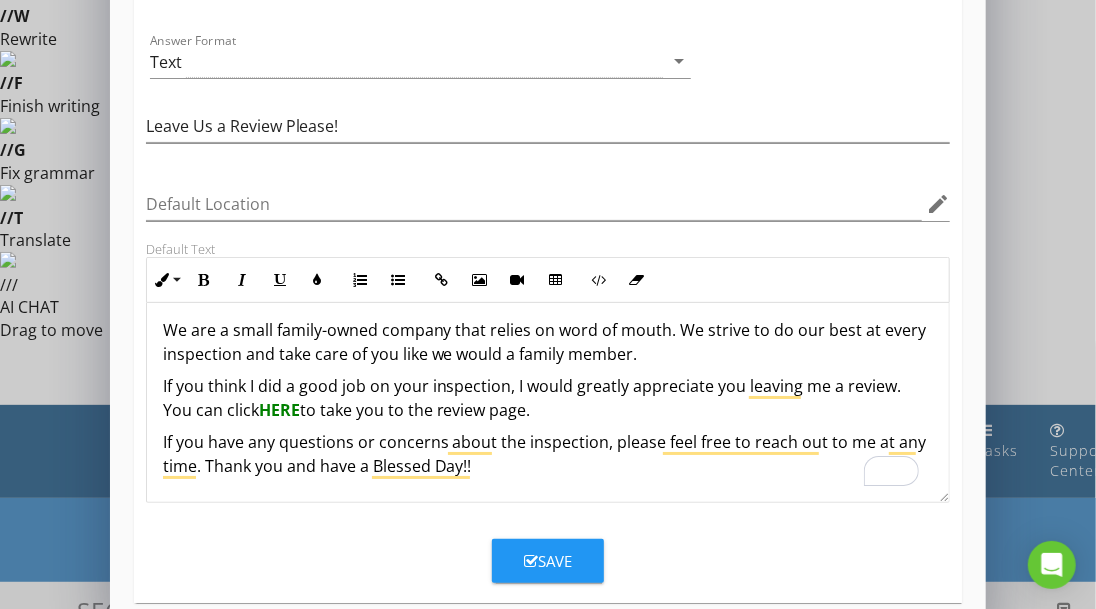 scroll, scrollTop: 148, scrollLeft: 0, axis: vertical 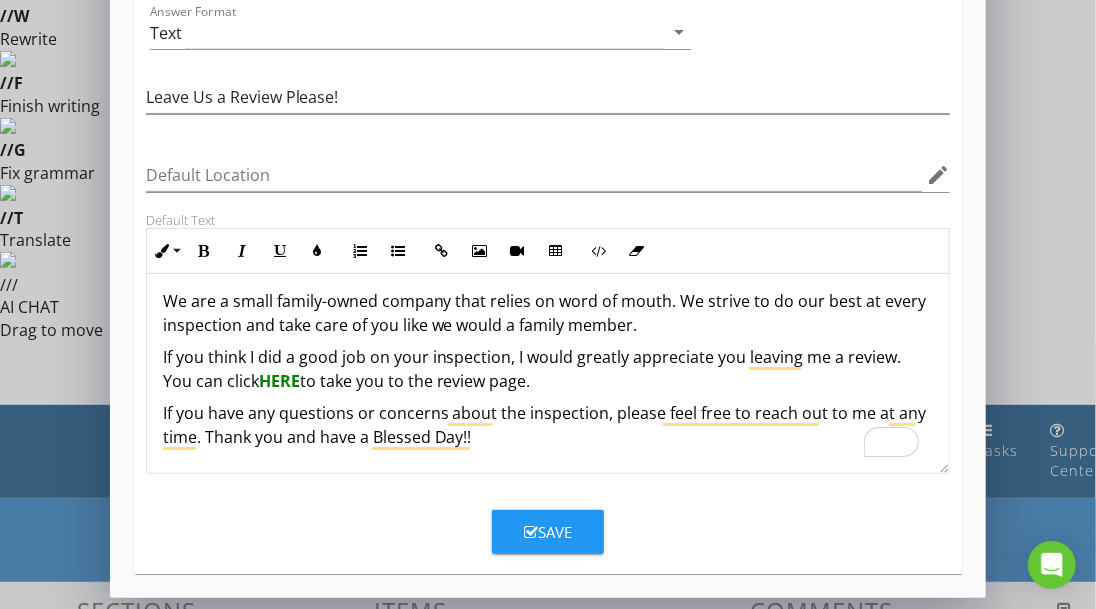 click on "If you have any questions or concerns about the inspection, please feel free to reach out to me at any time. Thank you and have a Blessed Day!!" at bounding box center [548, 425] 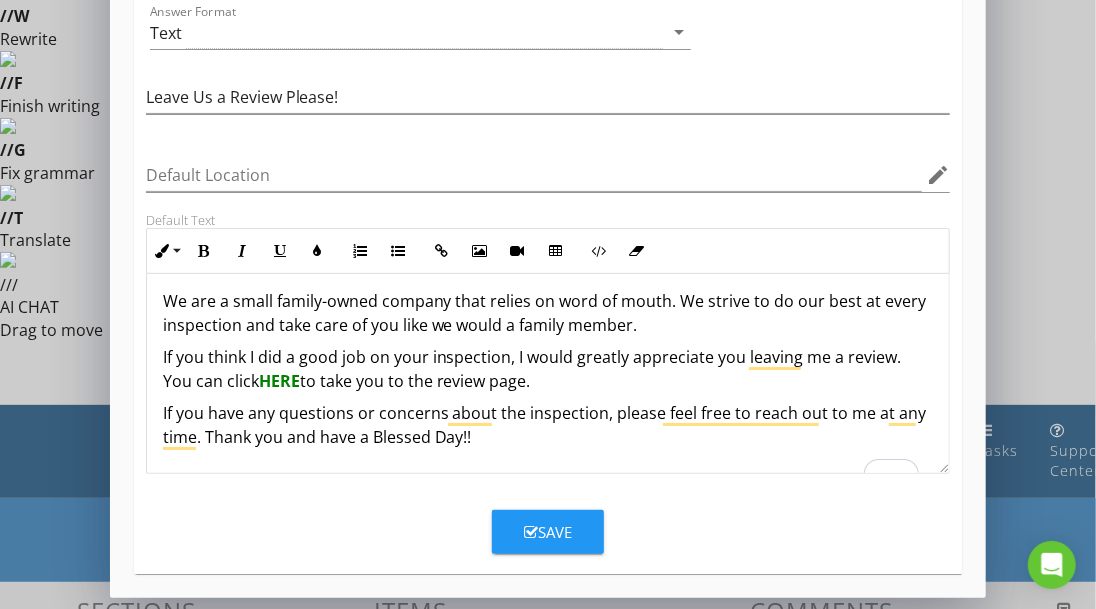 scroll, scrollTop: 13, scrollLeft: 0, axis: vertical 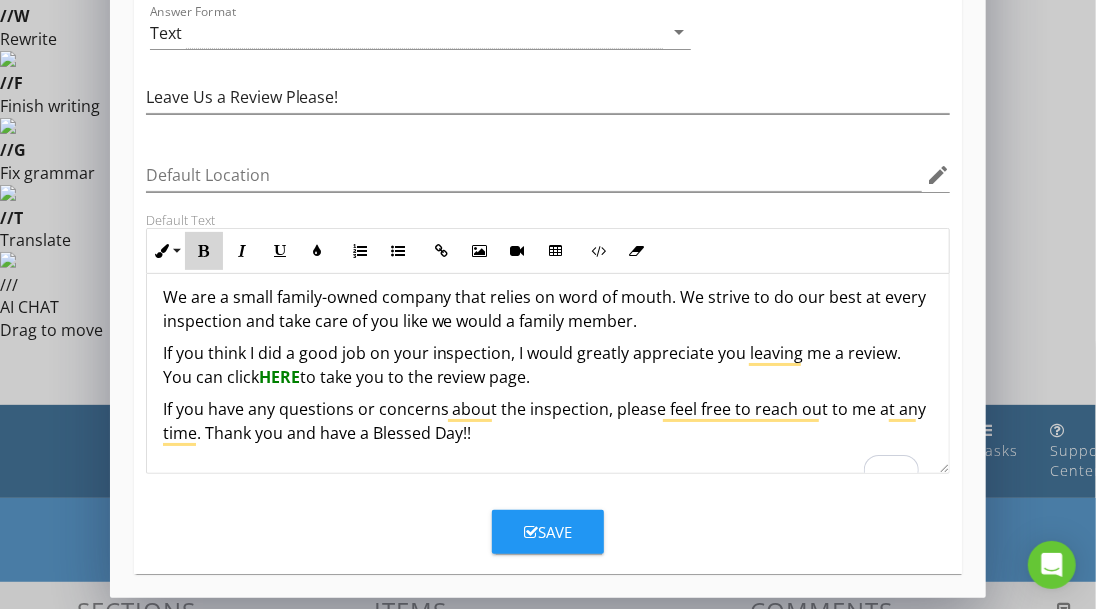 click at bounding box center [204, 251] 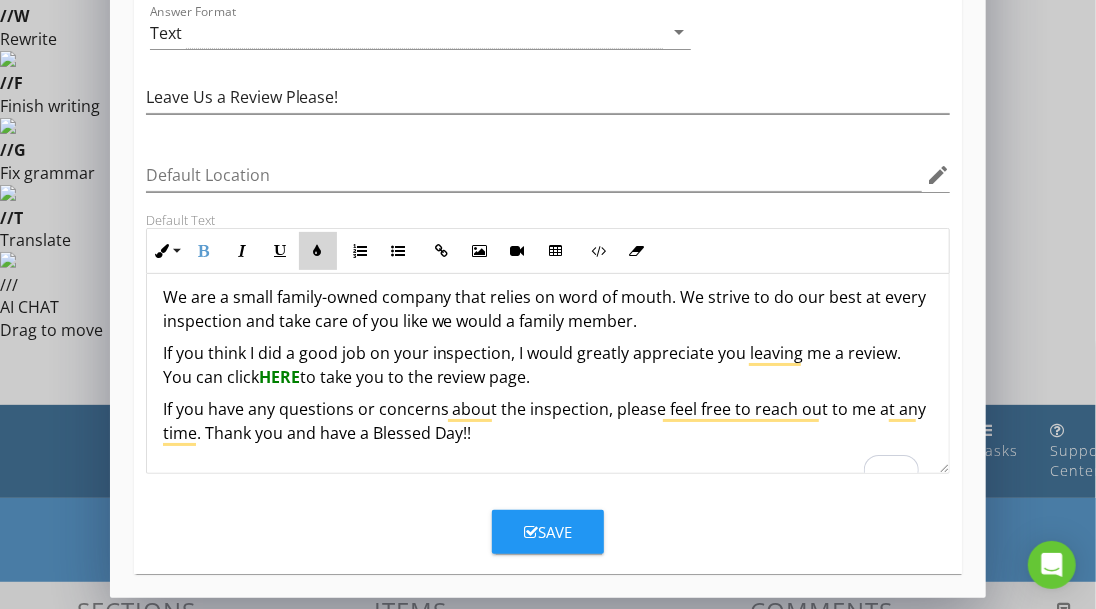 click on "Colors" at bounding box center (318, 251) 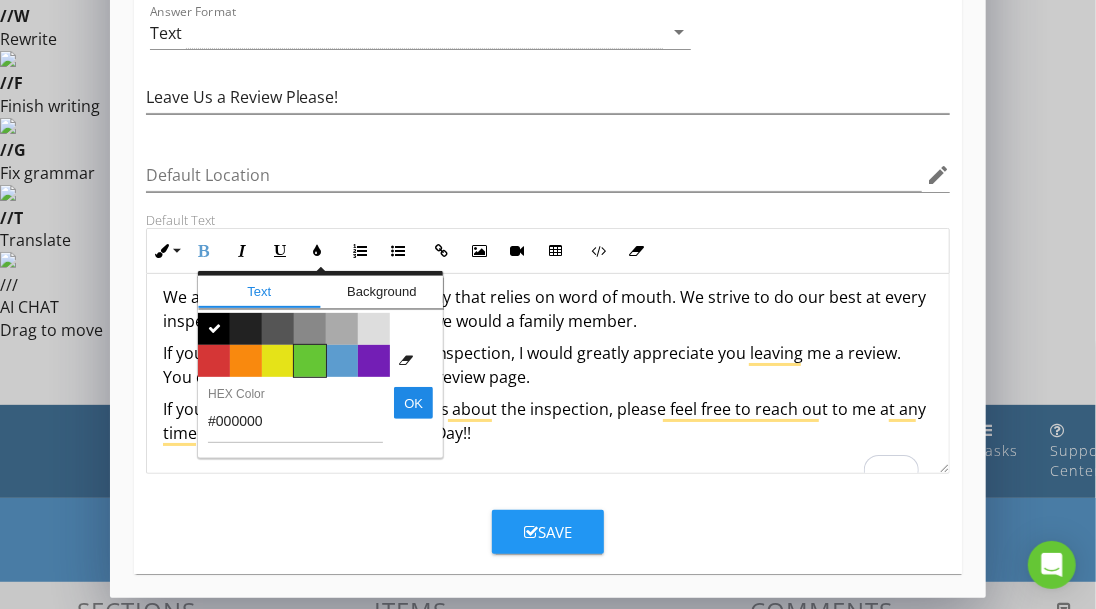 click on "Color #65c635" at bounding box center (310, 361) 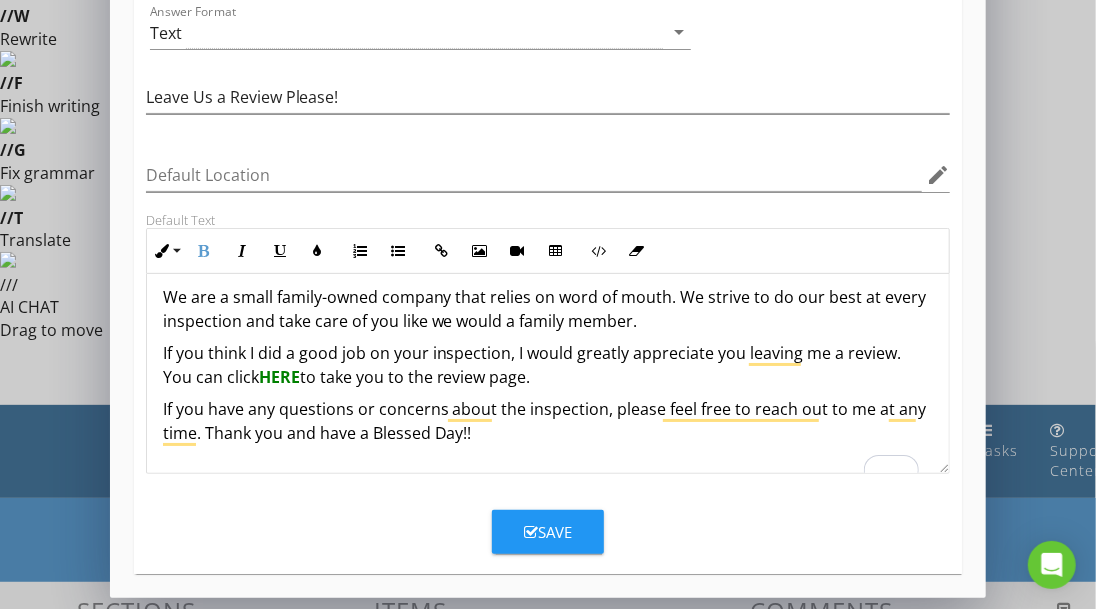 scroll, scrollTop: 15, scrollLeft: 0, axis: vertical 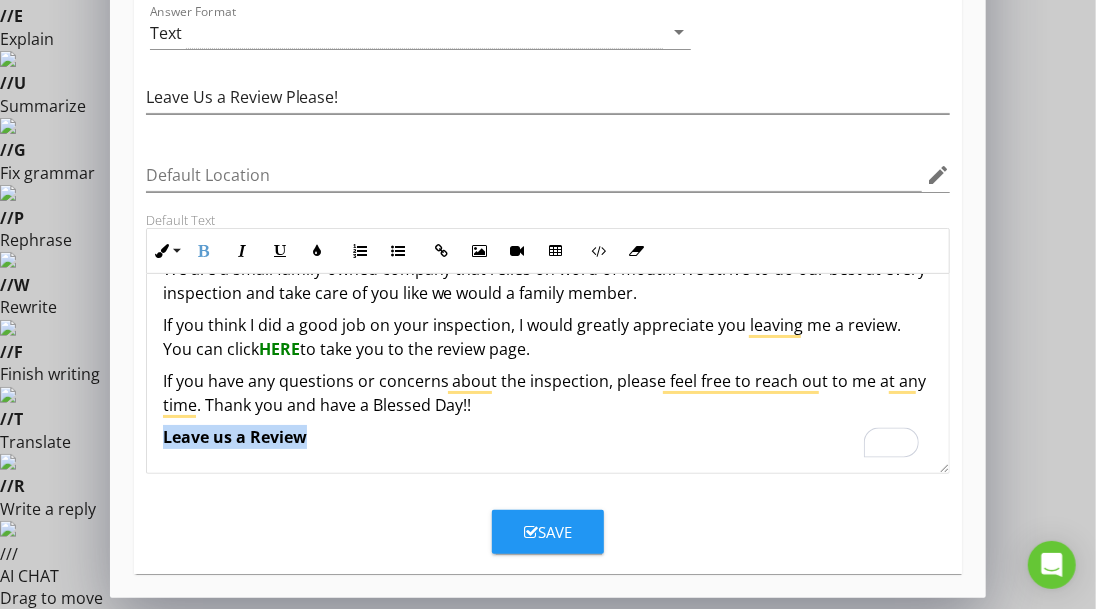 drag, startPoint x: 314, startPoint y: 462, endPoint x: 163, endPoint y: 459, distance: 151.0298 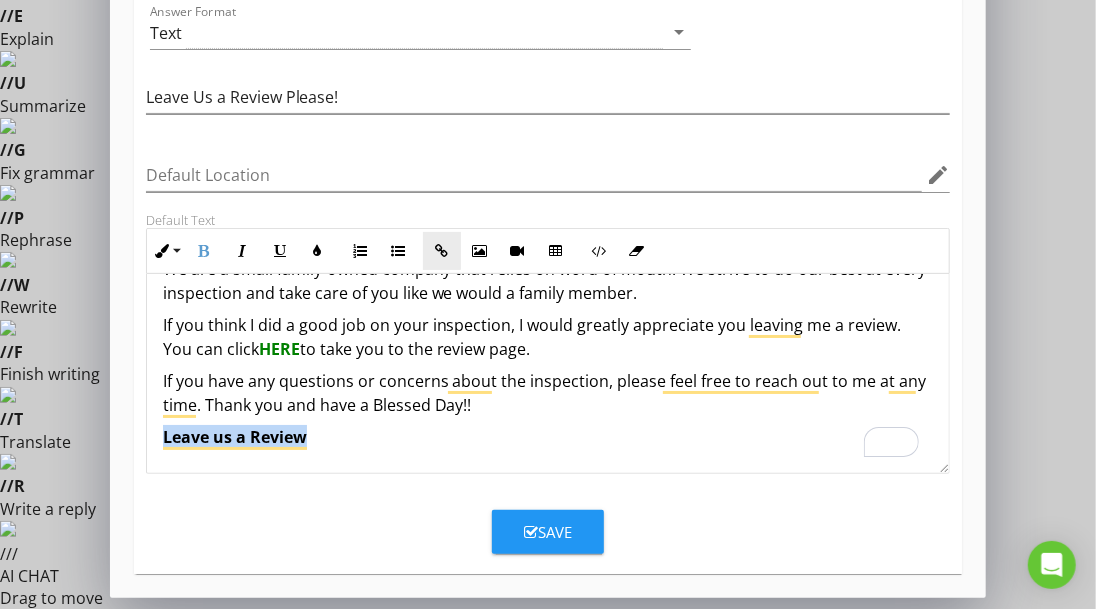 click at bounding box center (442, 251) 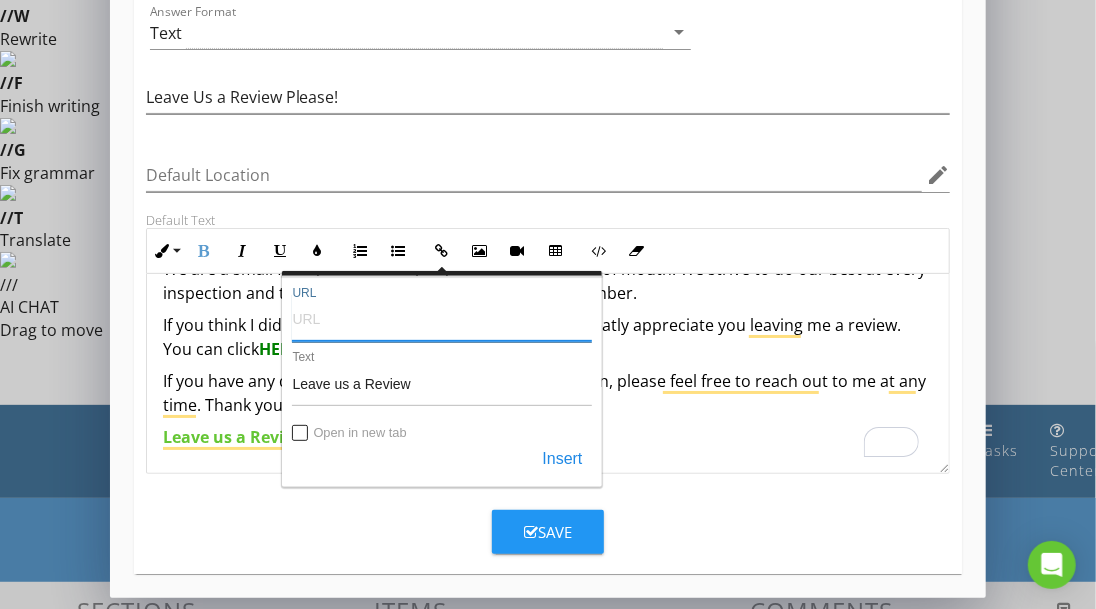 click on "URL" at bounding box center (442, 318) 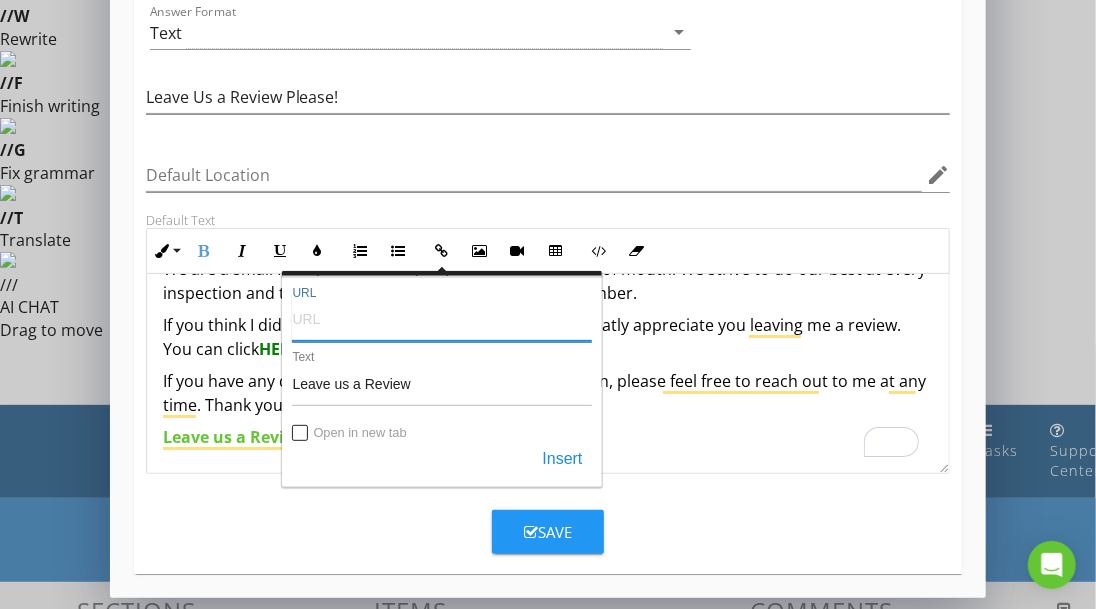 paste on "https://g.page/r/CevH3L8Y5mUcEAE/review" 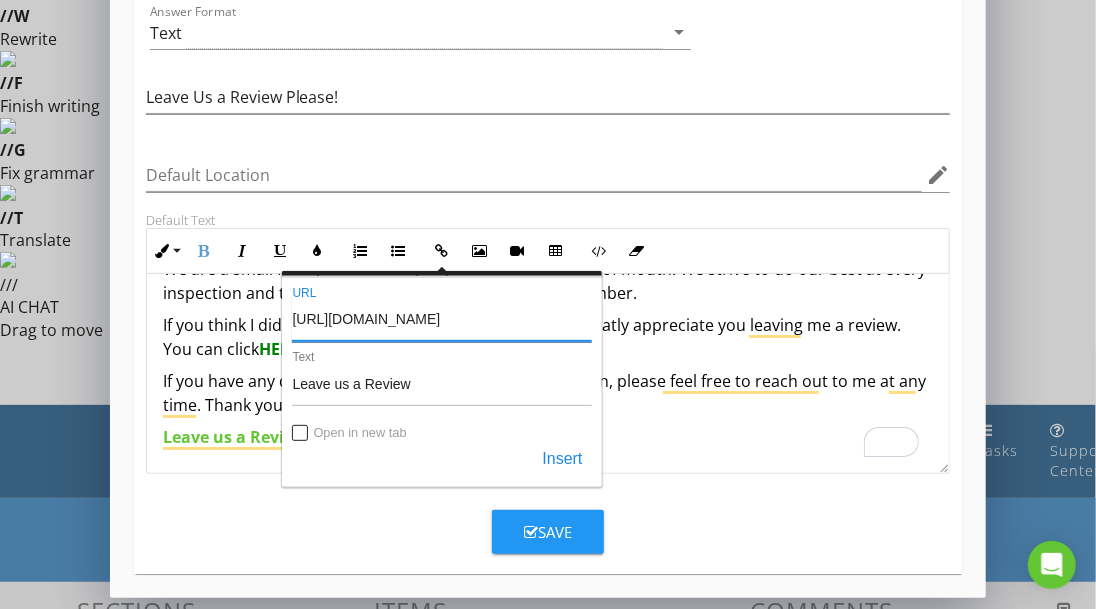 type on "https://g.page/r/CevH3L8Y5mUcEAE/review" 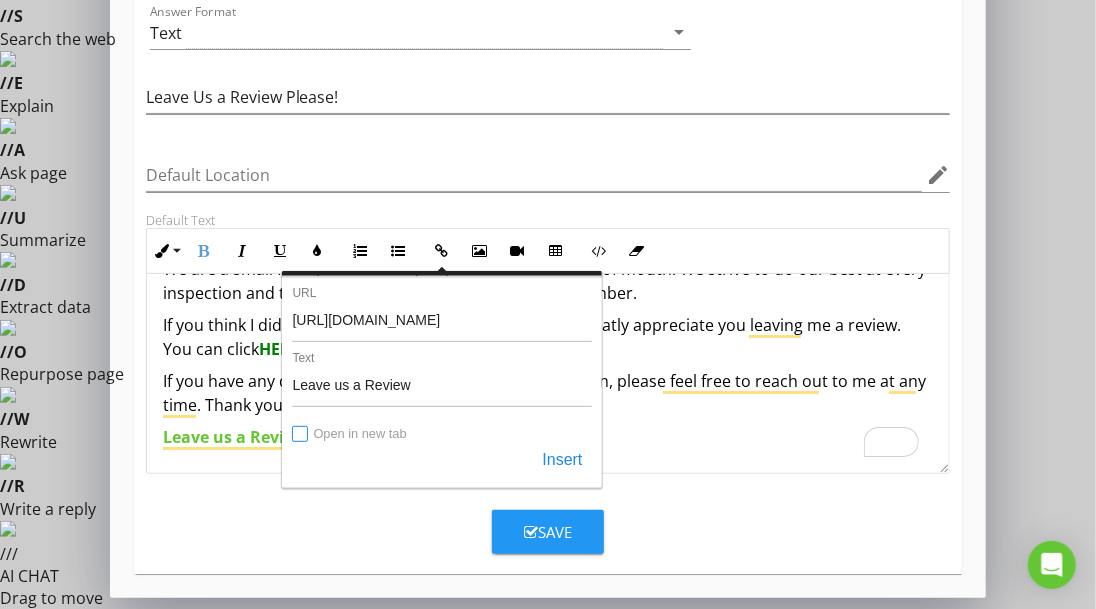click on "Open in new tab" at bounding box center [301, 435] 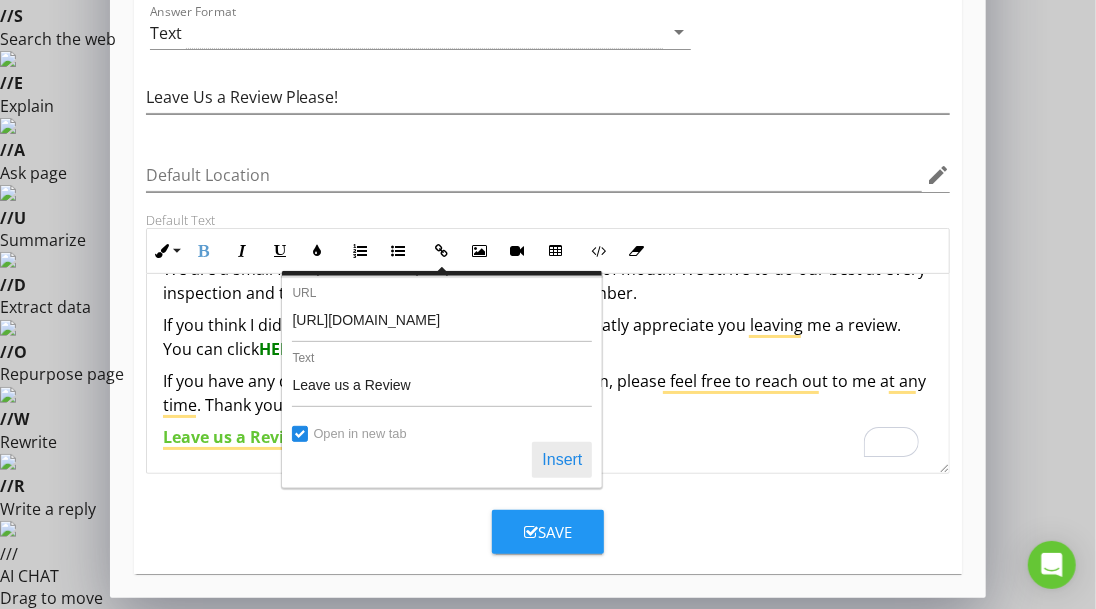 click on "Insert" at bounding box center (562, 460) 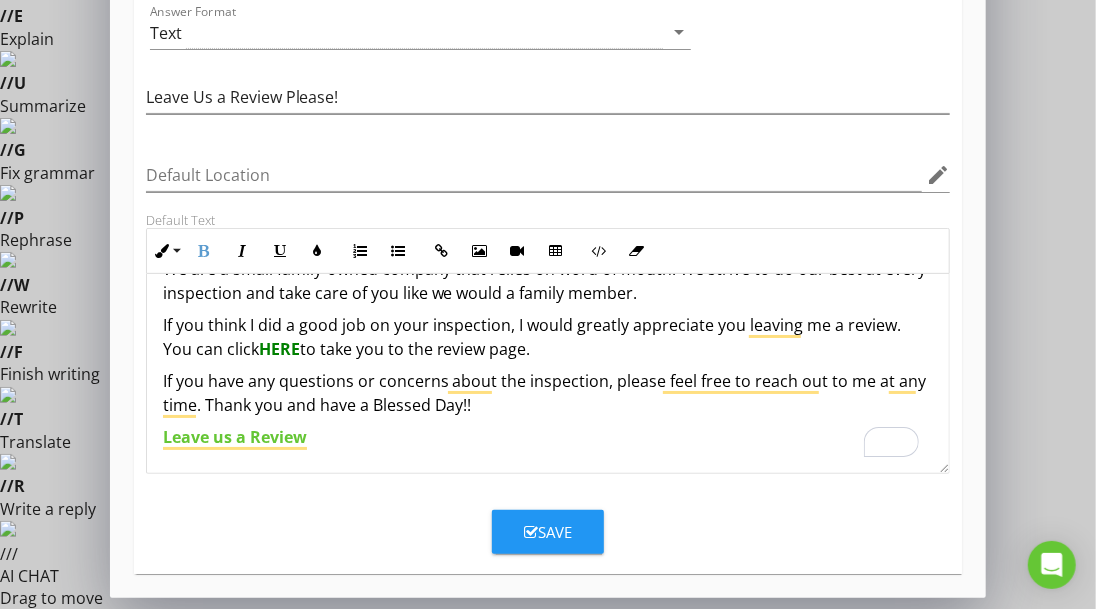 click on "Style" at bounding box center (214, 1265) 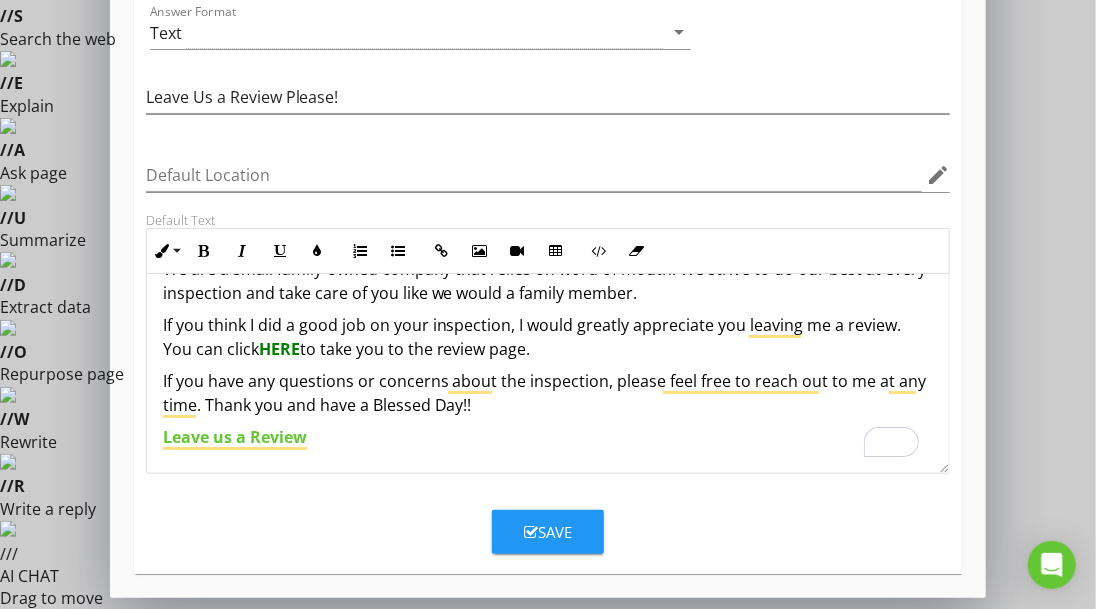 click on "Save" at bounding box center (548, 532) 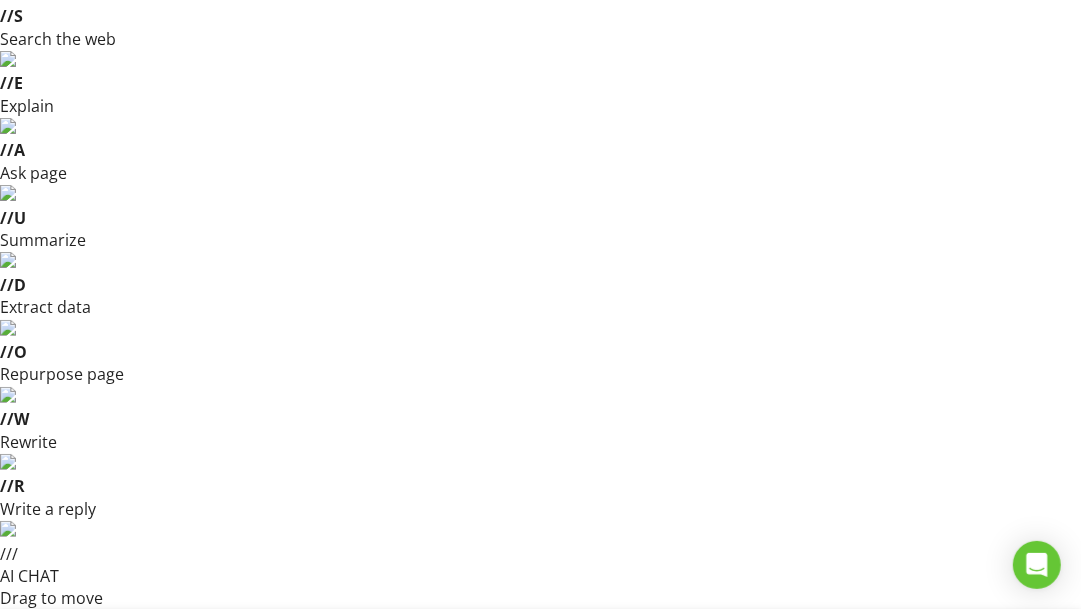 scroll, scrollTop: 51, scrollLeft: 0, axis: vertical 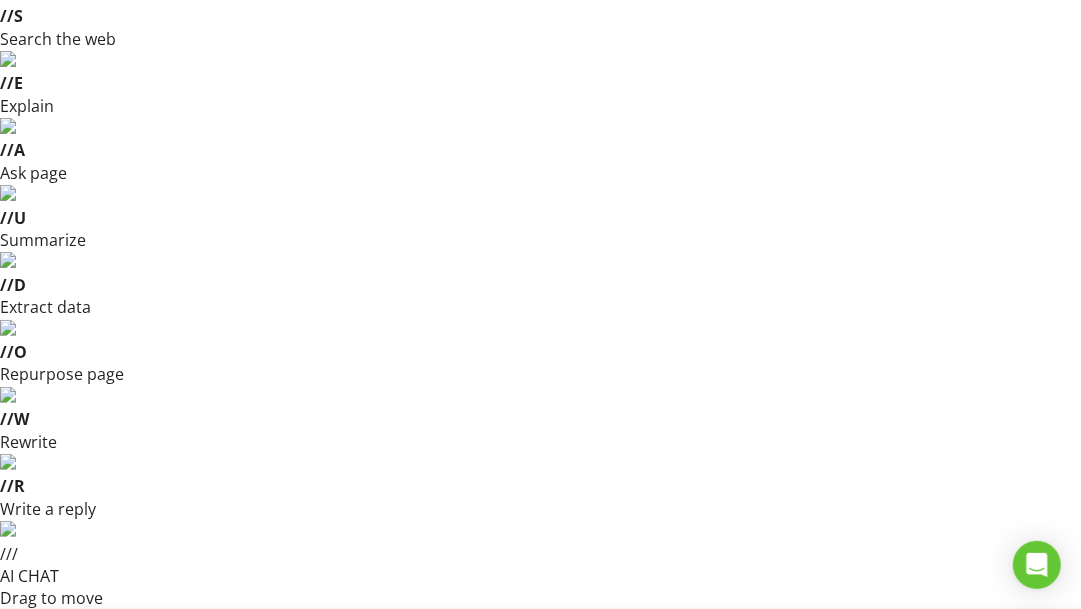 click on "check_box_outline_blank" at bounding box center (589, 1024) 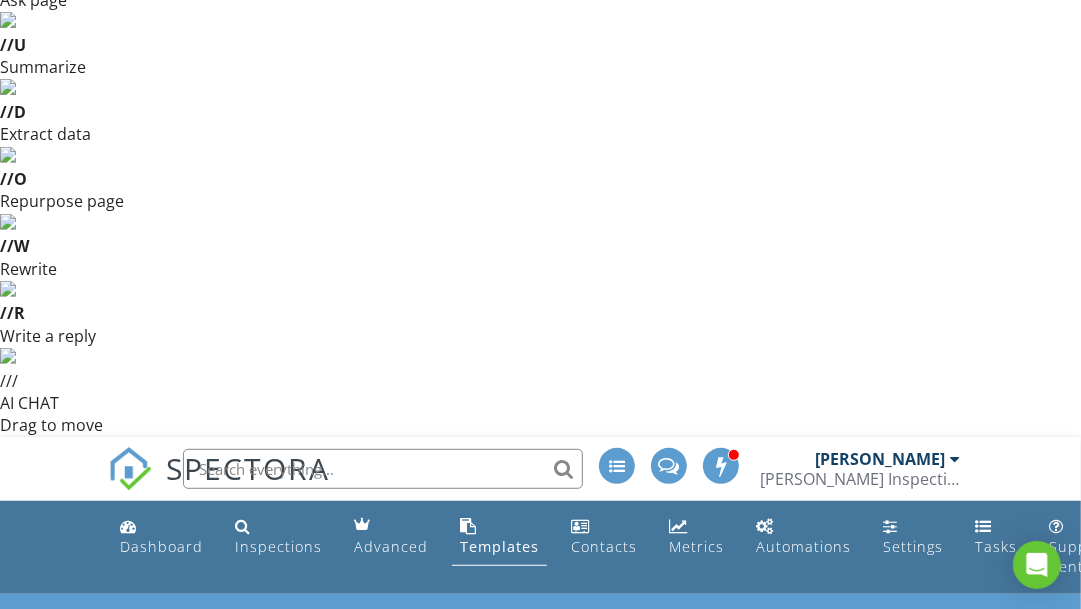 scroll, scrollTop: 351, scrollLeft: 0, axis: vertical 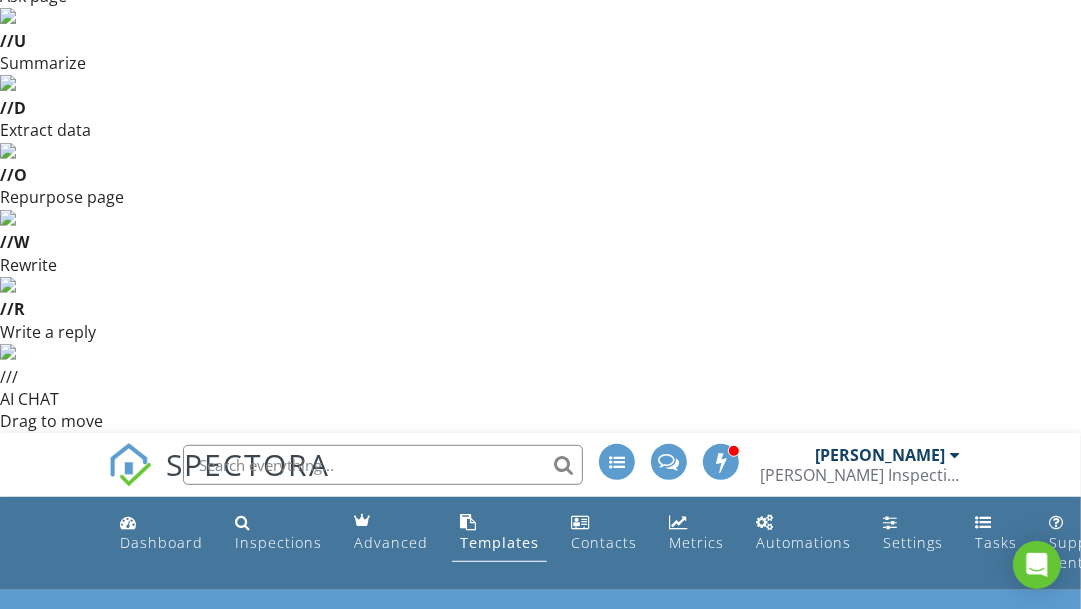 click on "While I'm Here" at bounding box center [370, 1004] 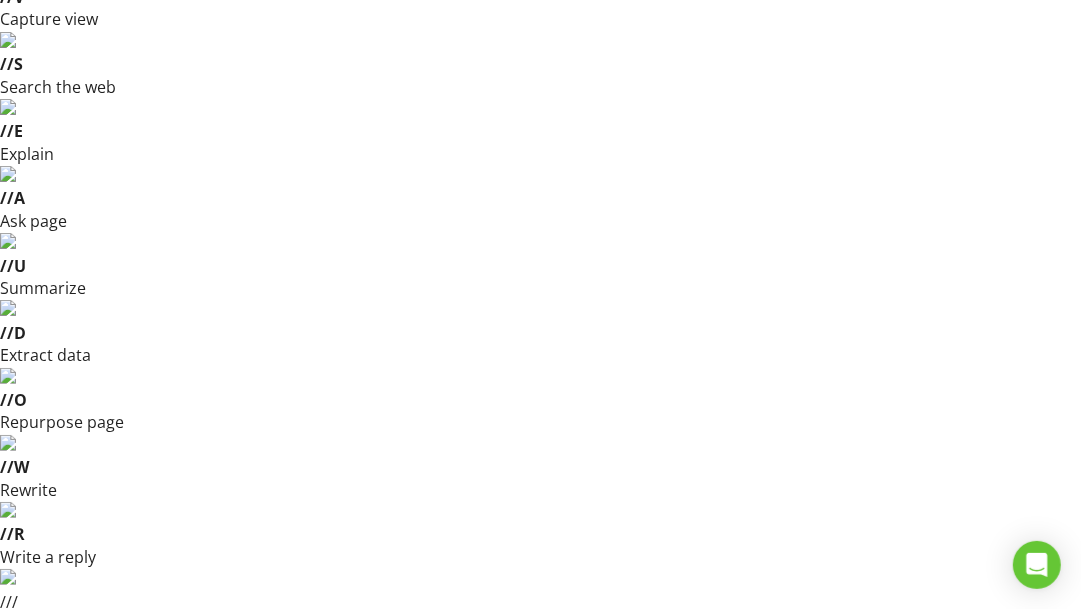 scroll, scrollTop: 126, scrollLeft: 0, axis: vertical 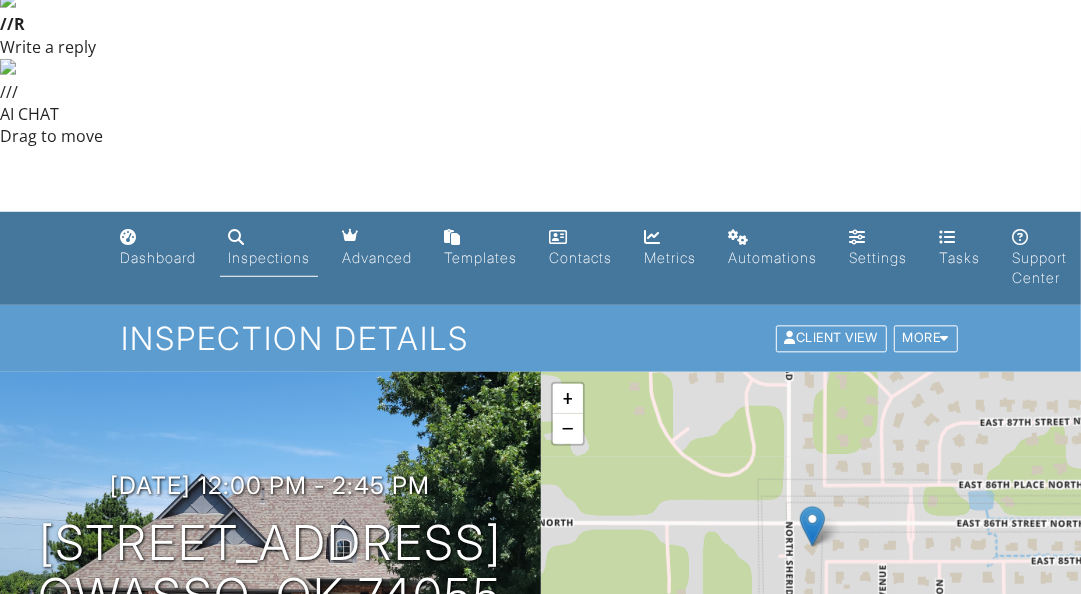 click on "New" at bounding box center (836, 1141) 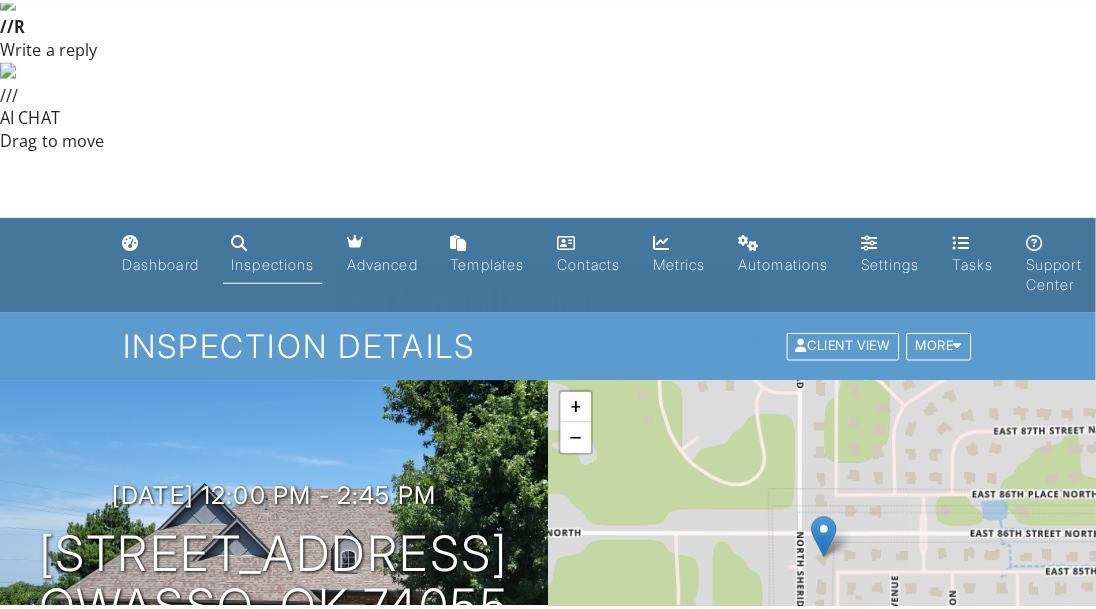 scroll, scrollTop: 653, scrollLeft: 0, axis: vertical 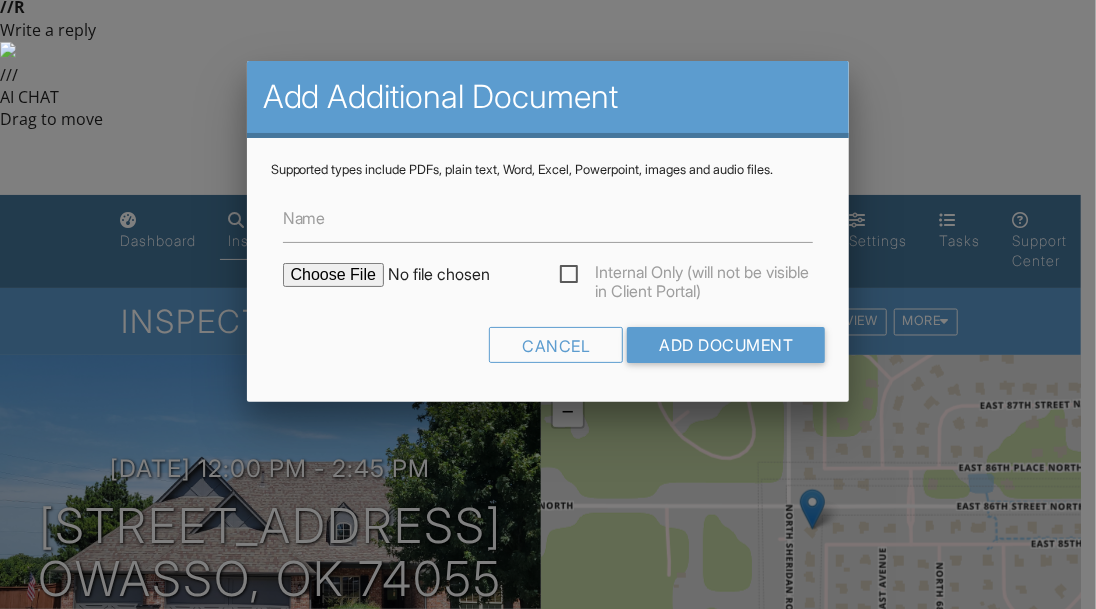 click at bounding box center (453, 275) 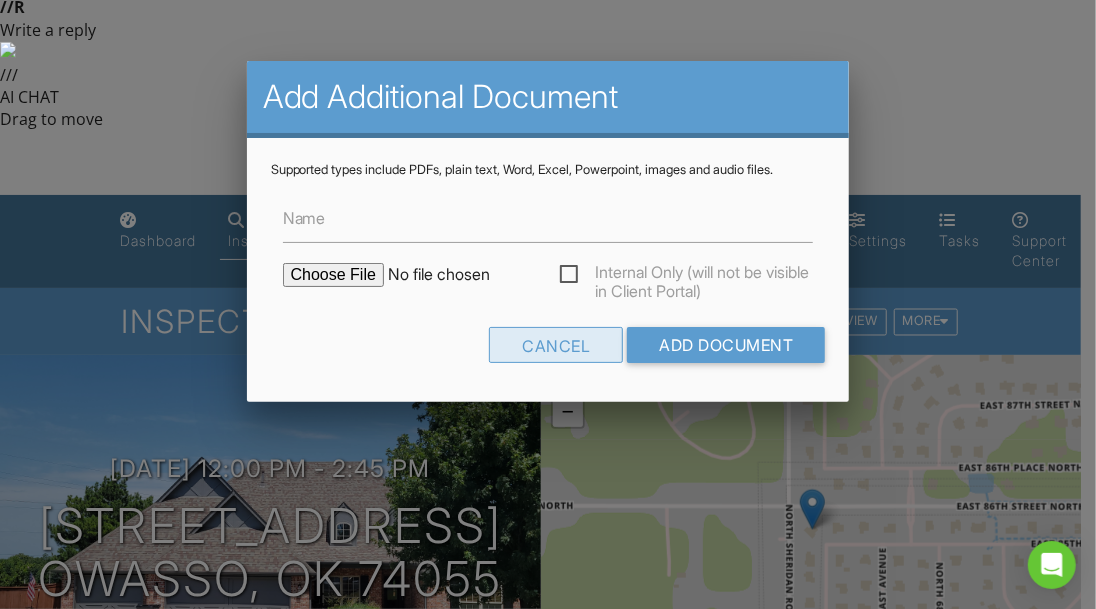 click on "Cancel" at bounding box center (556, 345) 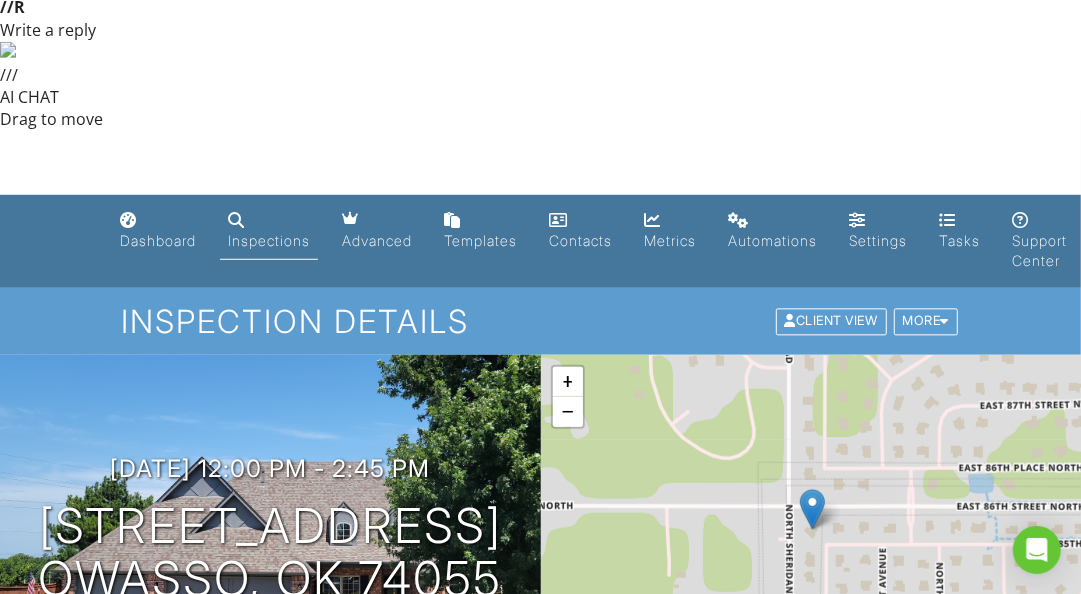 click on "New" at bounding box center [836, 1124] 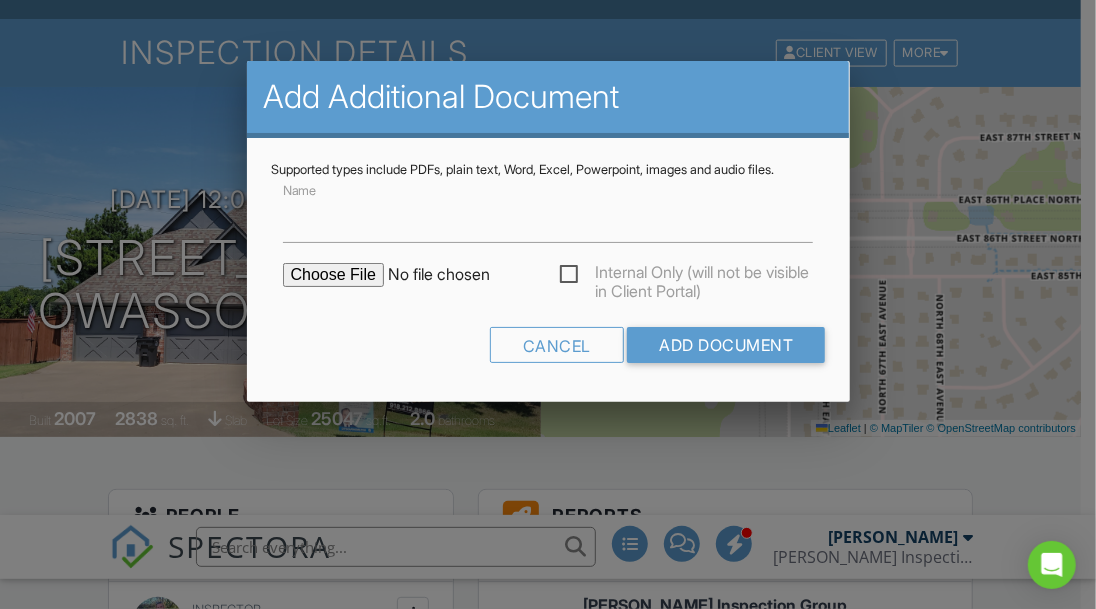 click at bounding box center (453, 275) 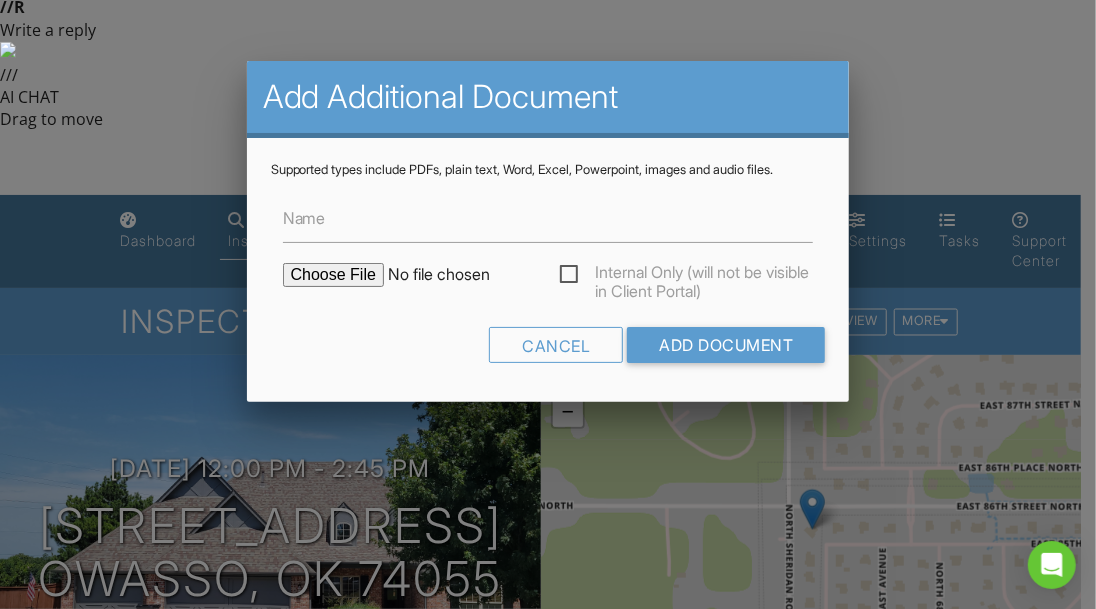 type on "C:\fakepath\Aerobic Inspection - Jai Lor 6601 E 85th St N.pdf" 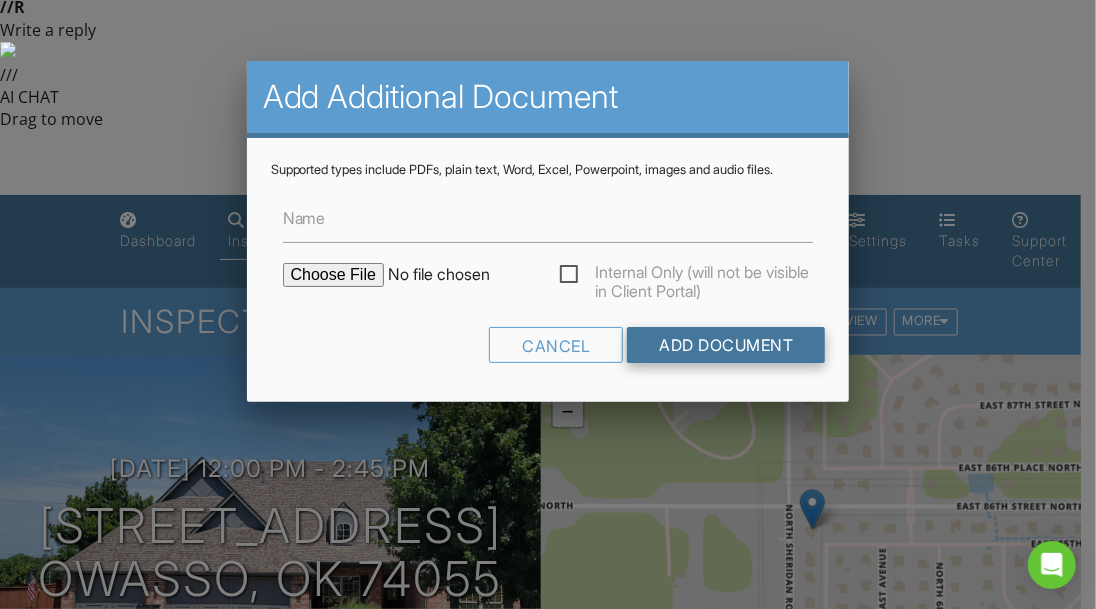 click on "Add Document" at bounding box center [726, 345] 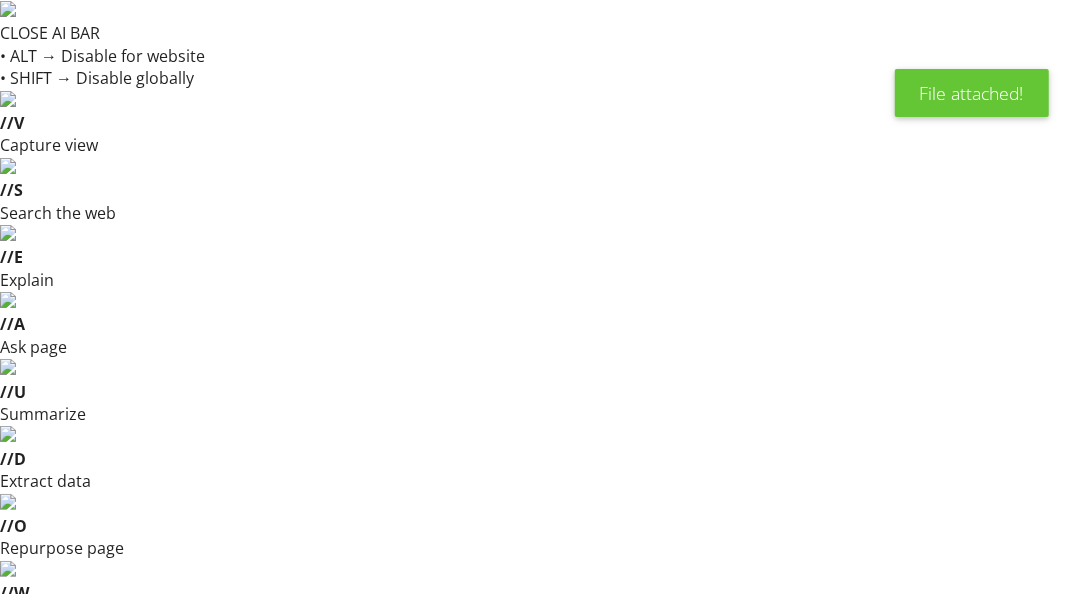 scroll, scrollTop: 395, scrollLeft: 0, axis: vertical 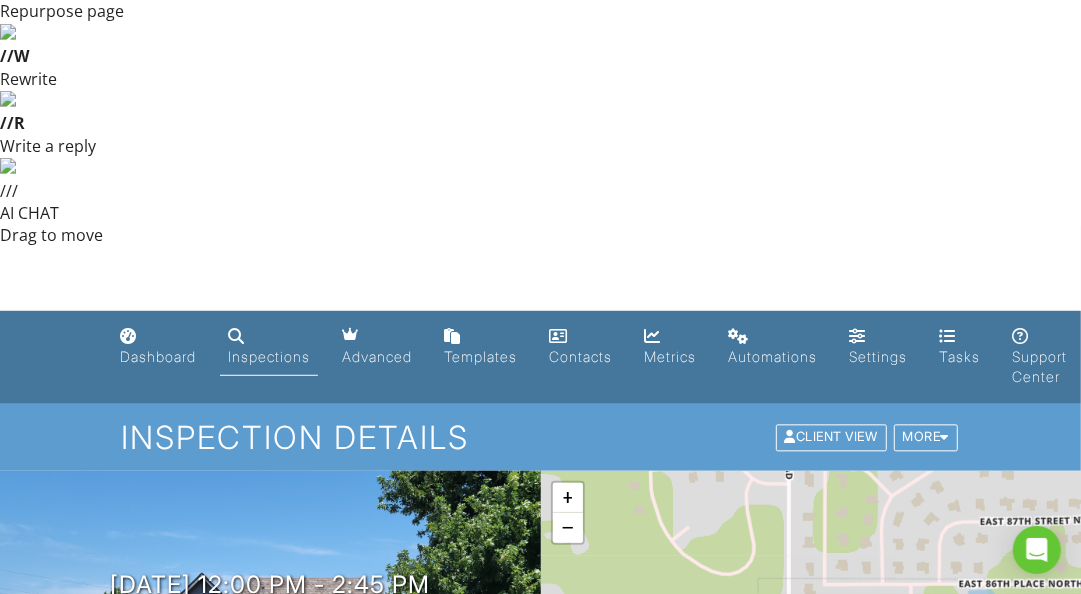 click on "New" at bounding box center [378, 938] 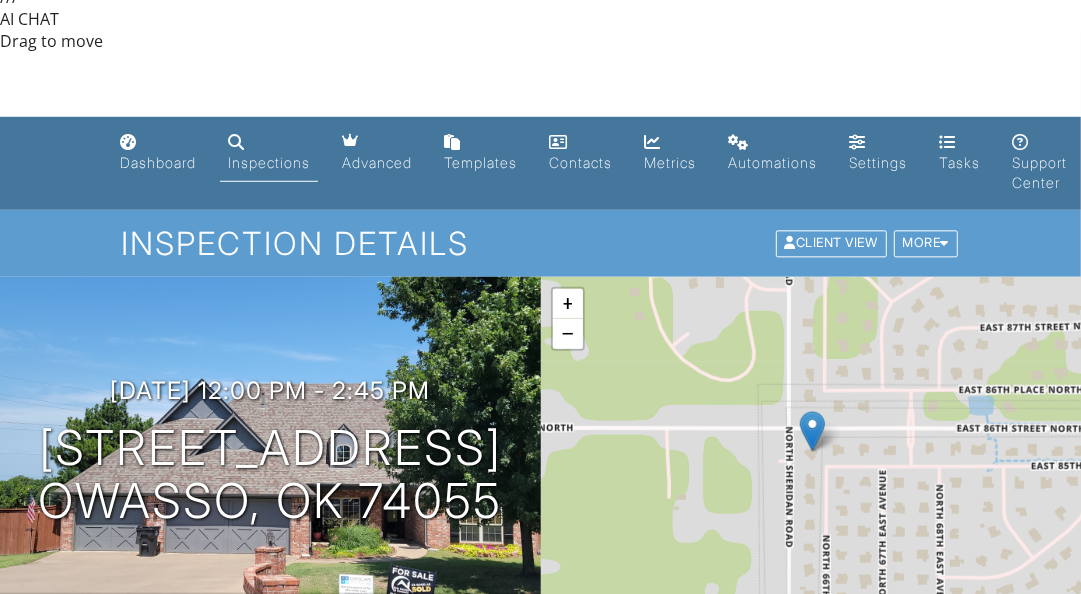 scroll, scrollTop: 769, scrollLeft: 0, axis: vertical 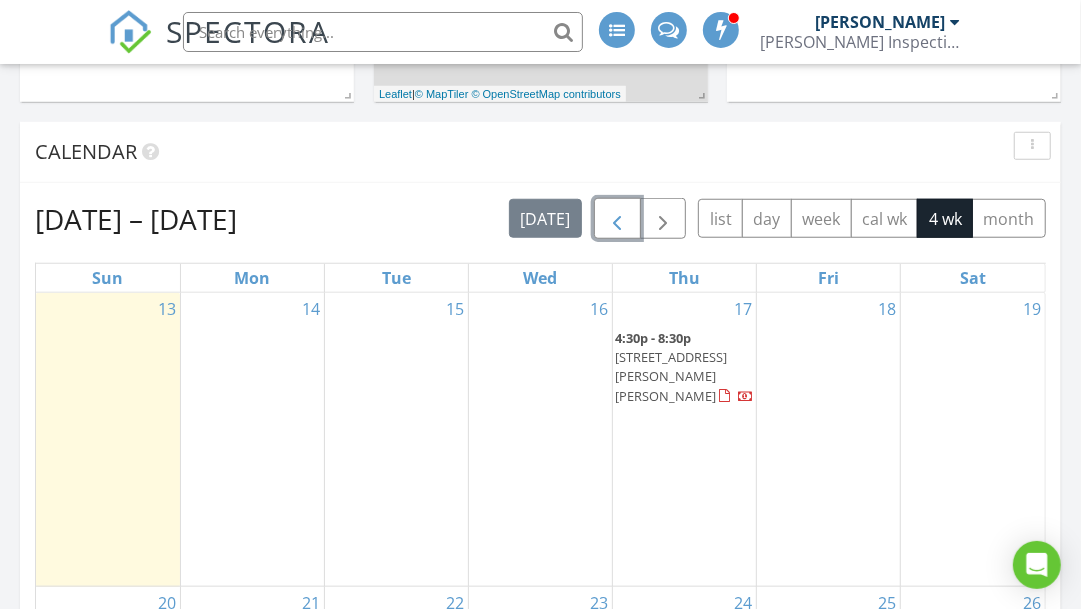 click at bounding box center [617, 220] 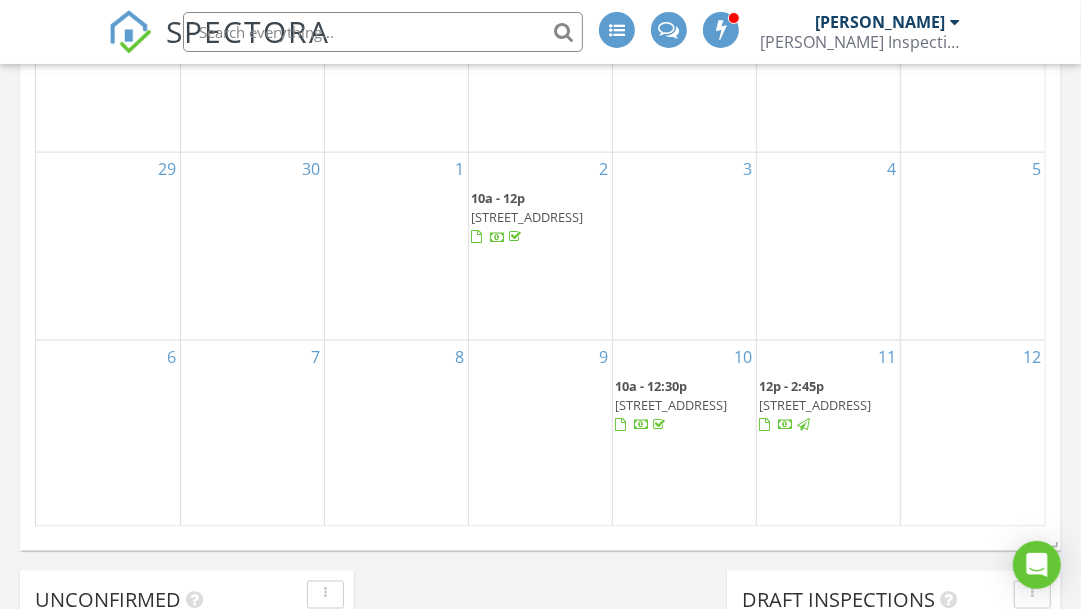 scroll, scrollTop: 1351, scrollLeft: 0, axis: vertical 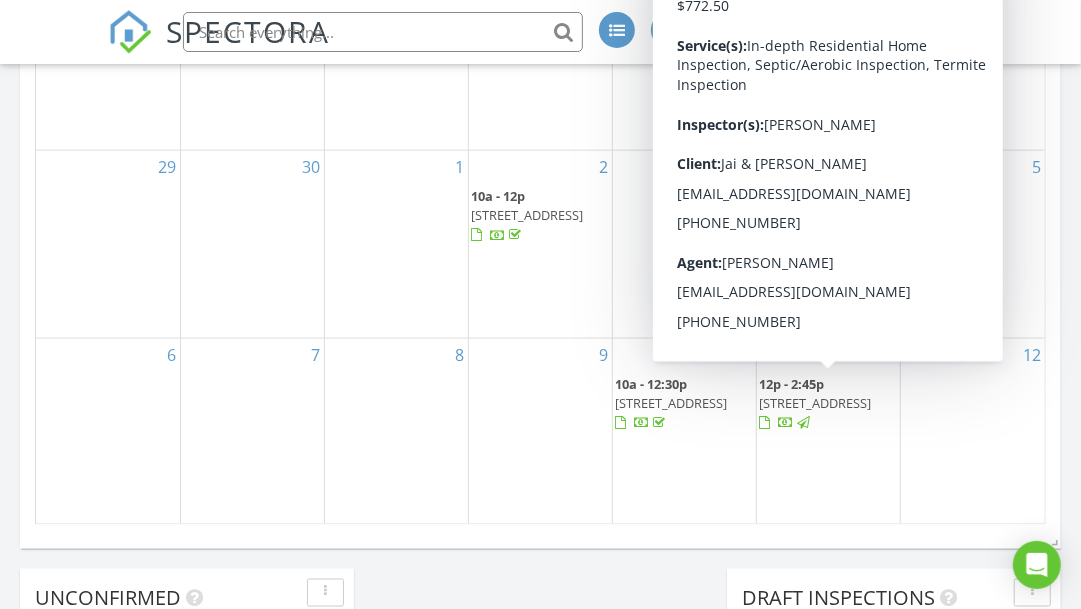 click at bounding box center (803, 423) 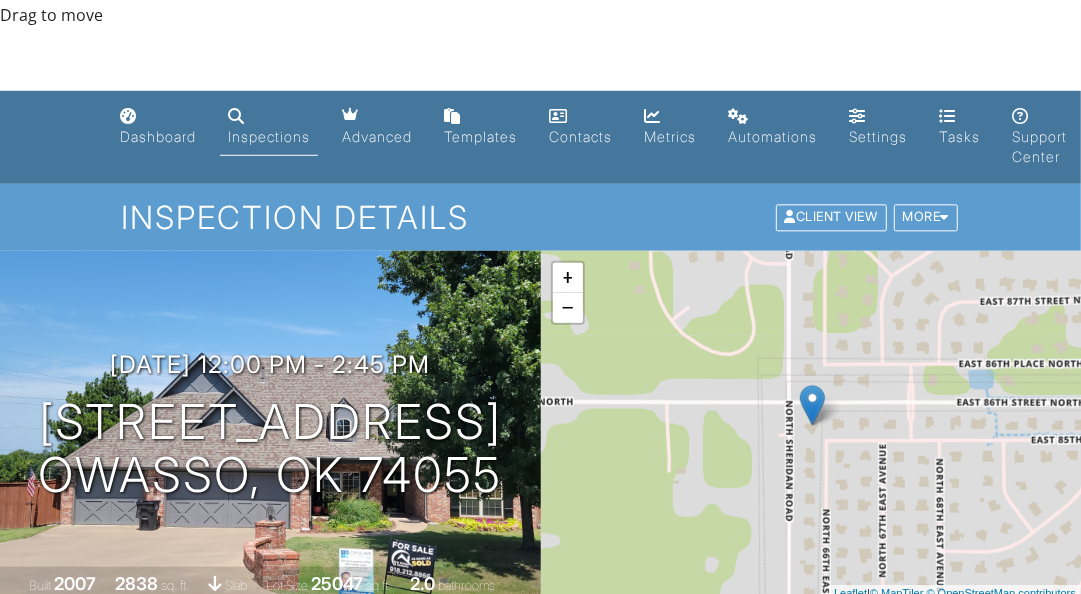 scroll, scrollTop: 757, scrollLeft: 0, axis: vertical 